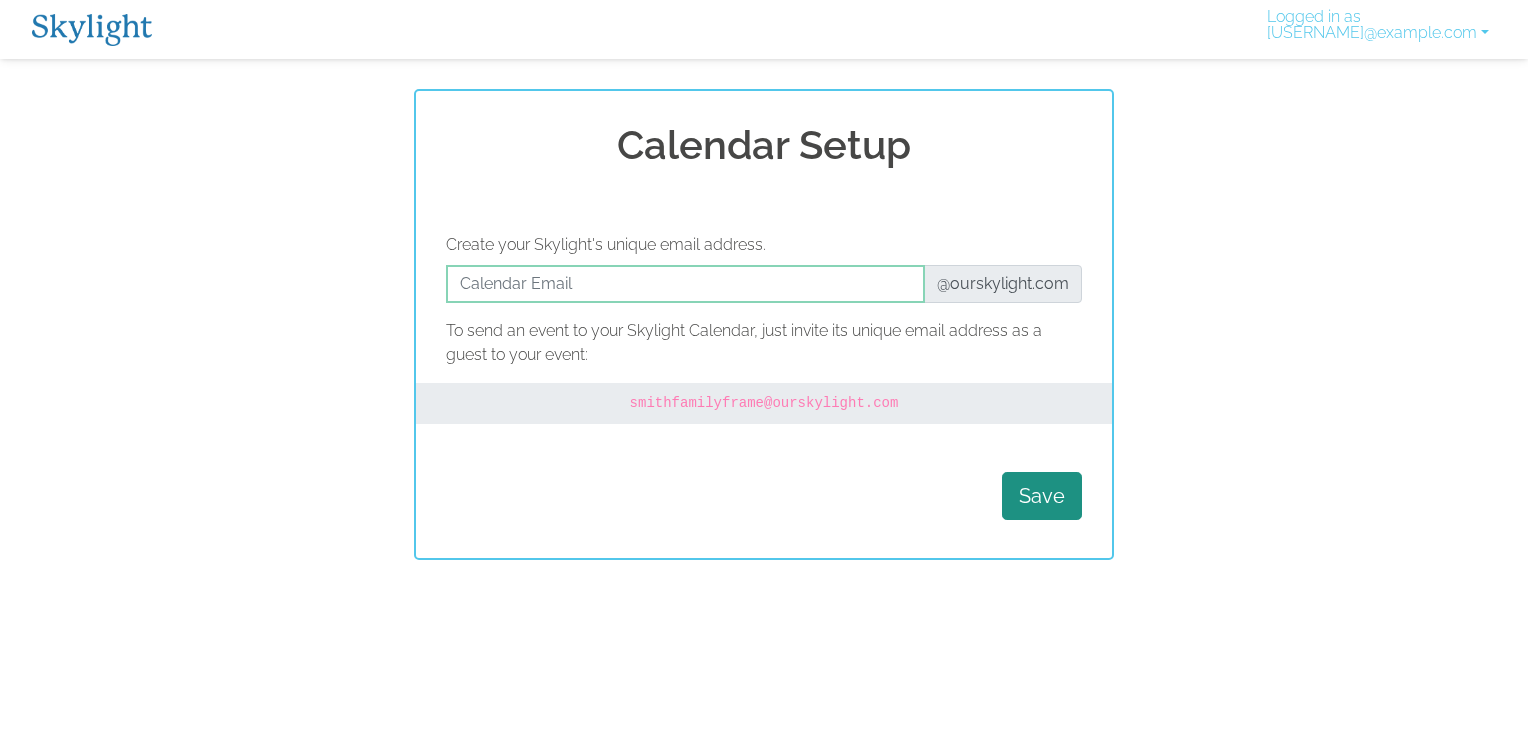 scroll, scrollTop: 0, scrollLeft: 0, axis: both 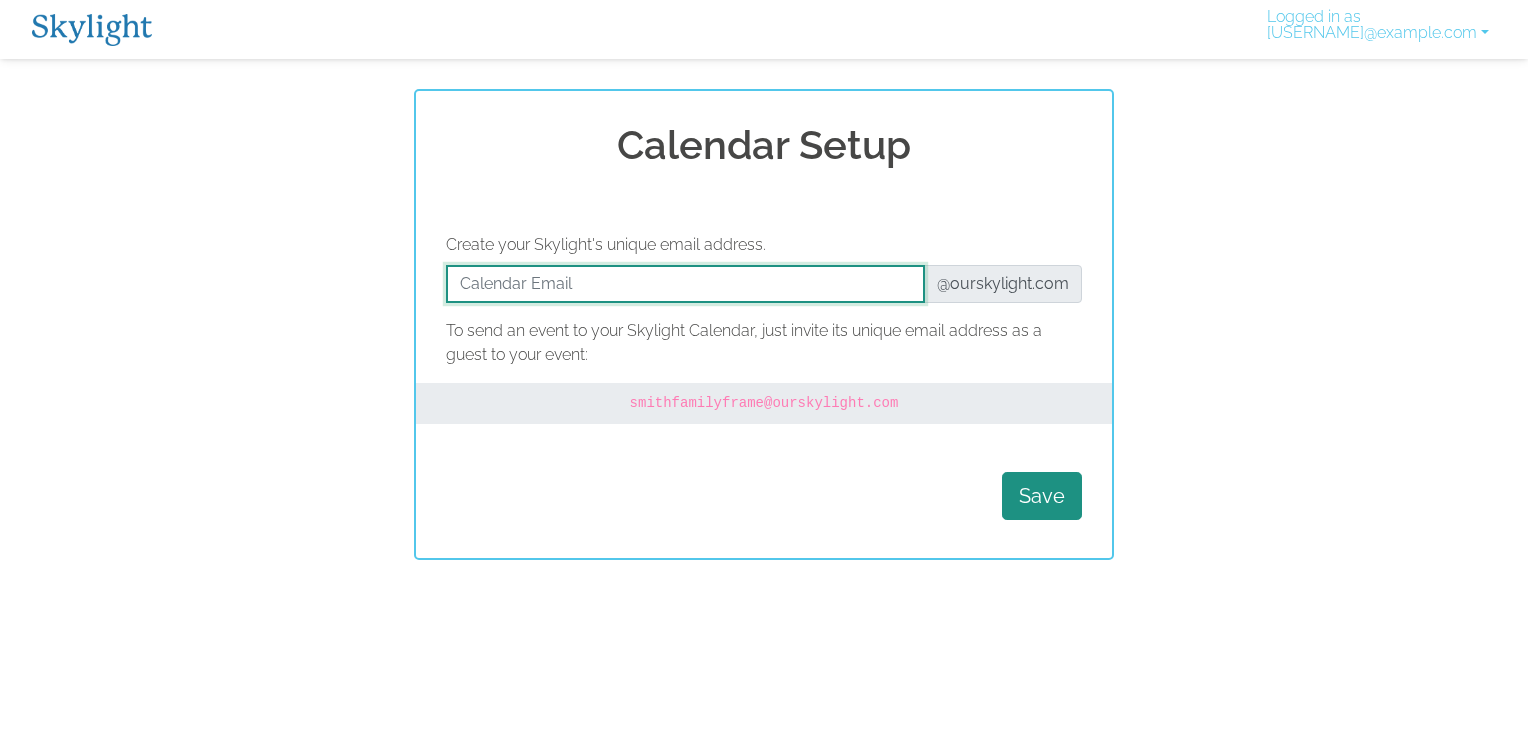 click at bounding box center [685, 284] 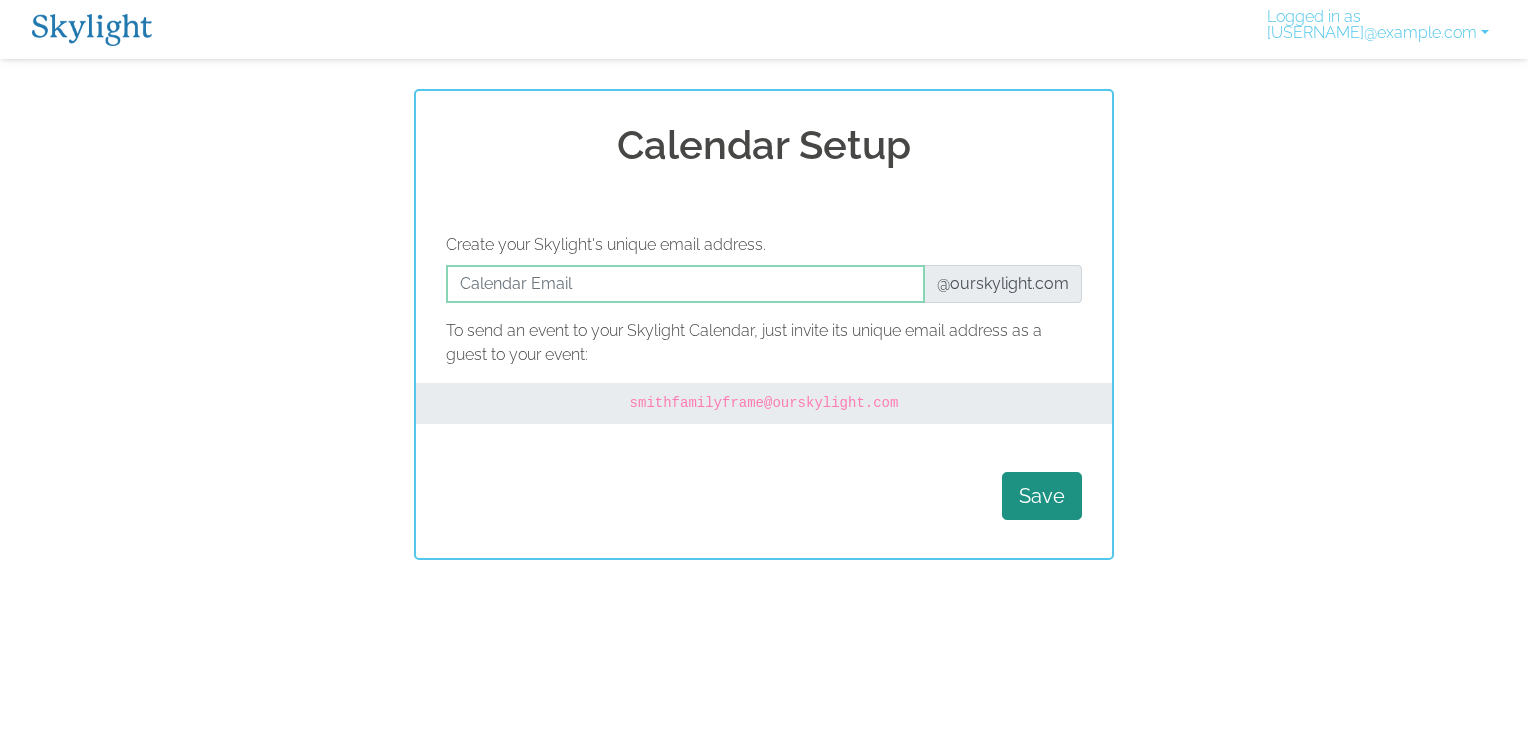 click on "Create your Skylight's unique email address.   @[COMPANY].com To send an event to your Skylight Calendar, just invite its unique email address as a guest to your event: [USERNAME] @[COMPANY].com Save" at bounding box center [764, 380] 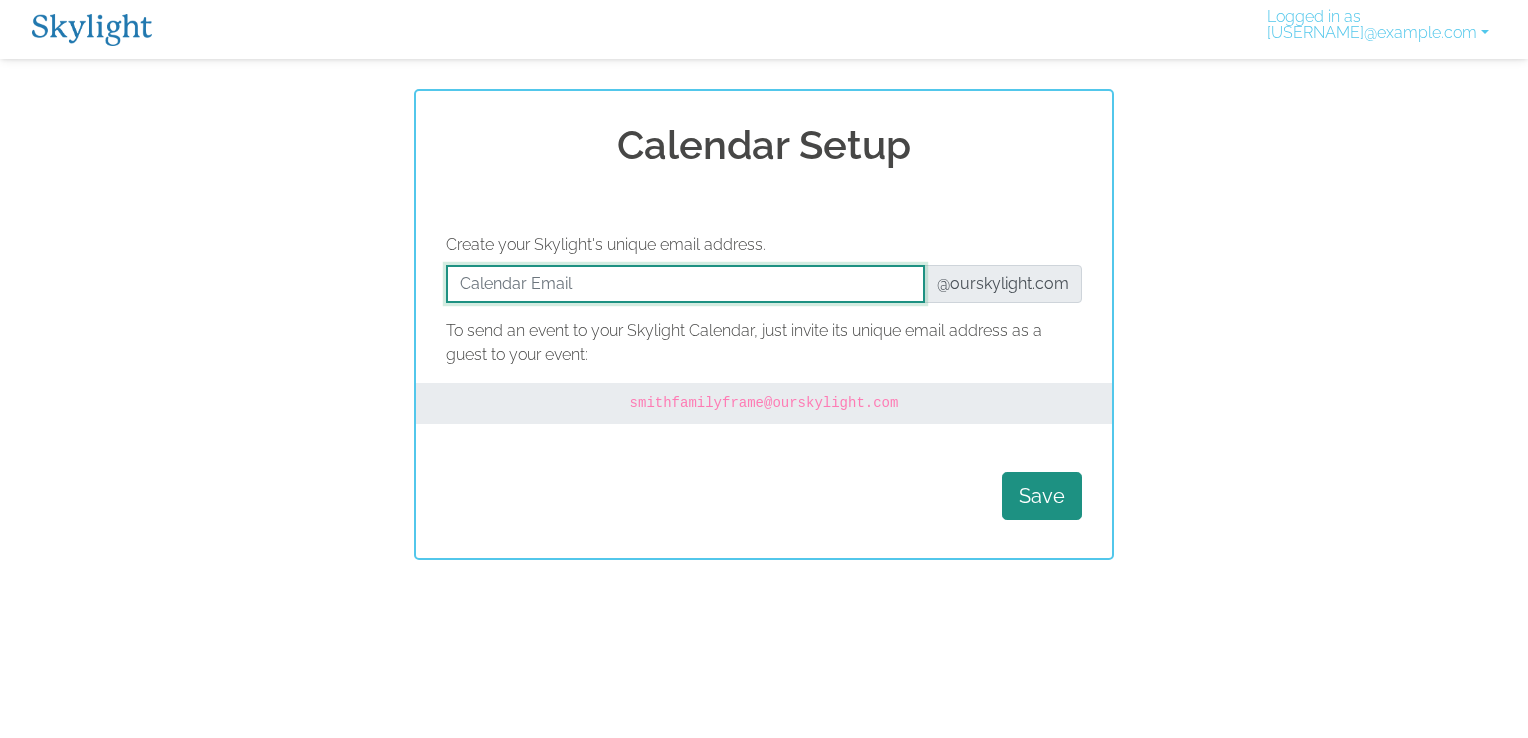 click at bounding box center [685, 284] 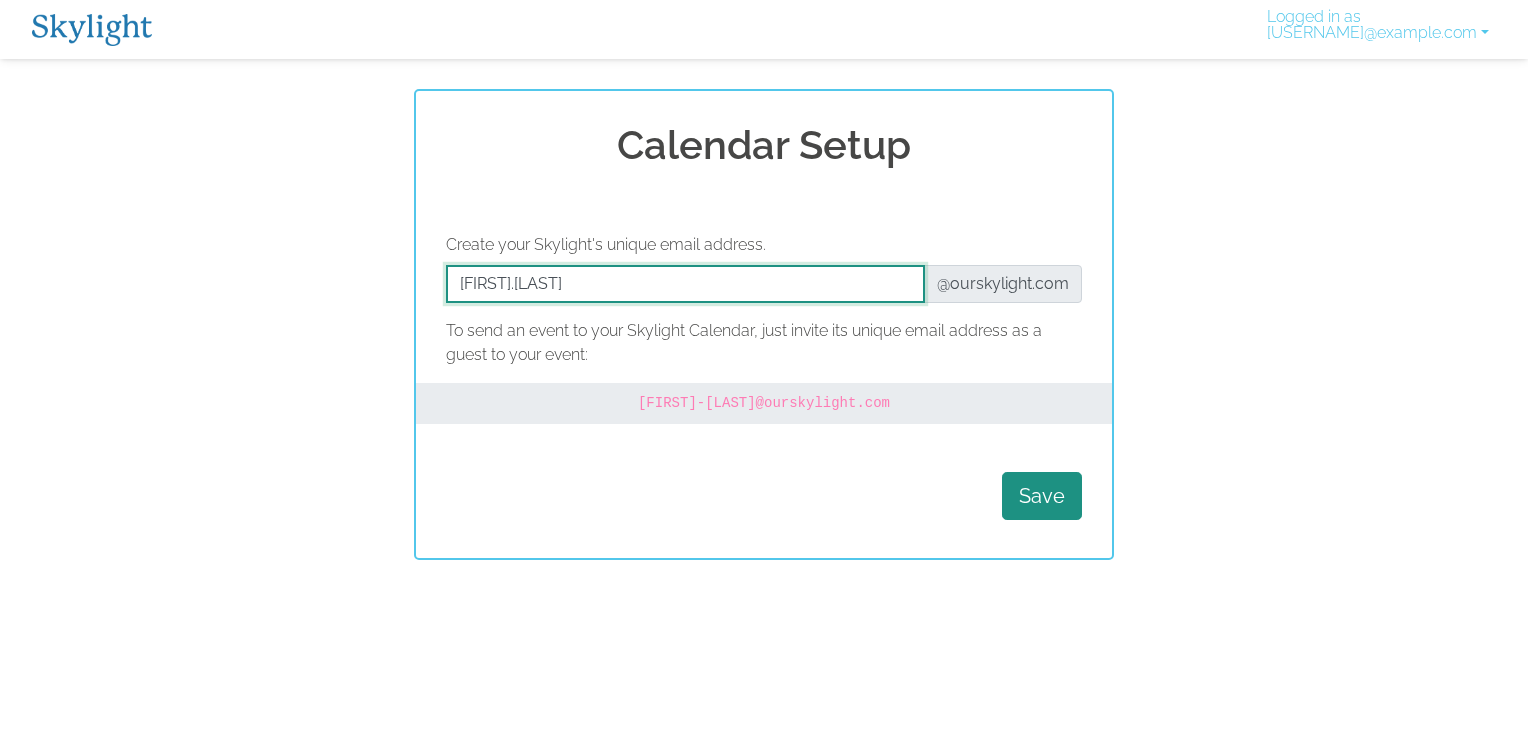 type on "[FIRST].[LAST]" 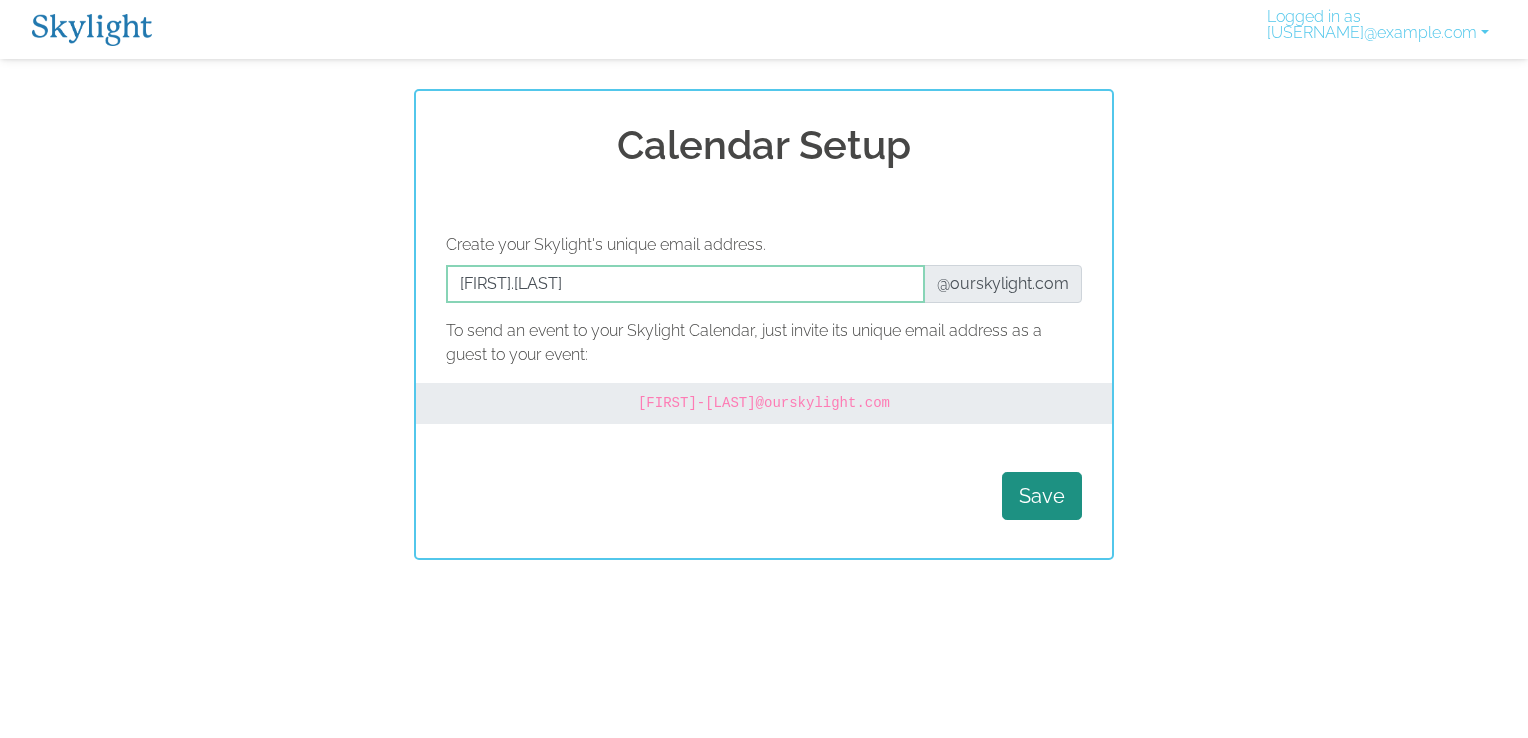 click on "Save" at bounding box center [764, 496] 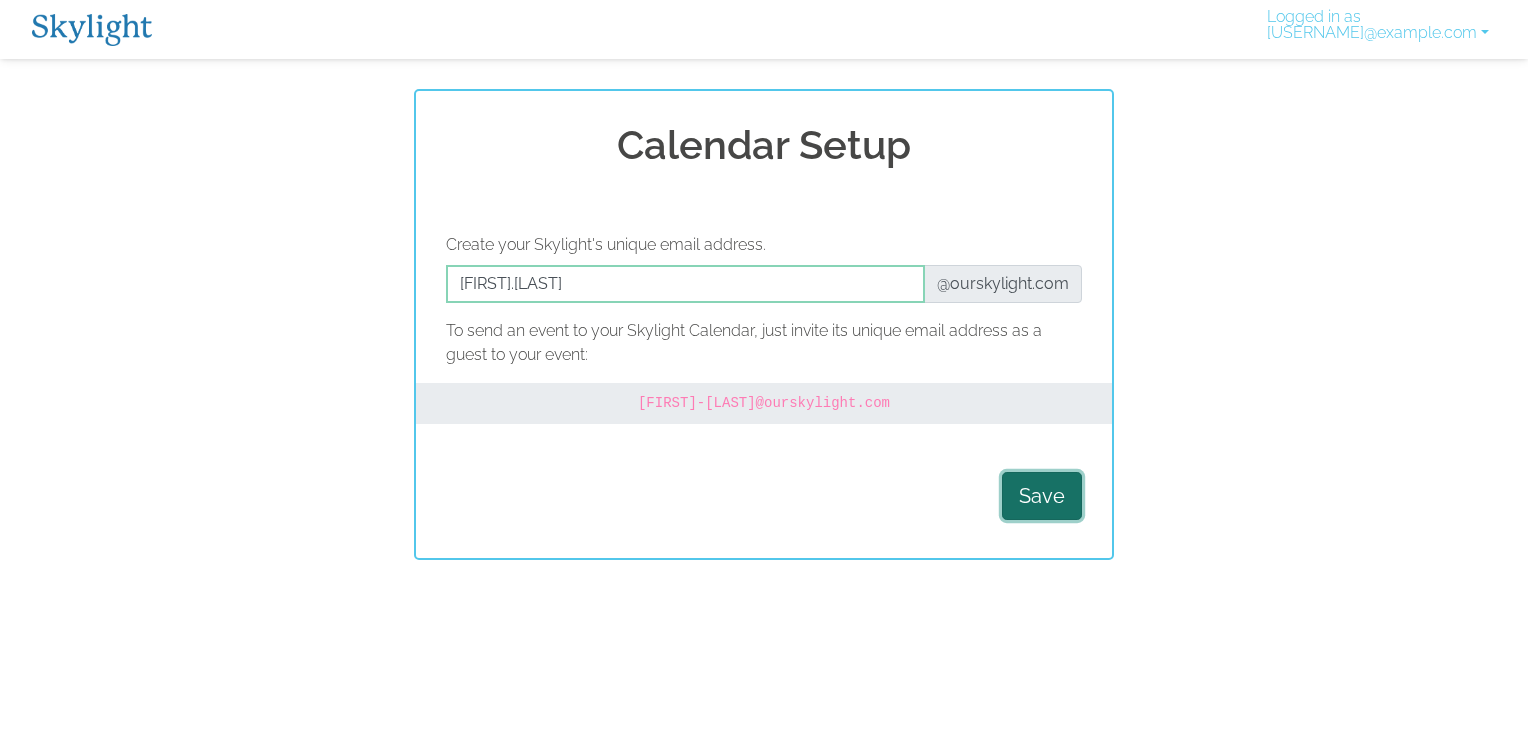 click on "Save" at bounding box center [1042, 496] 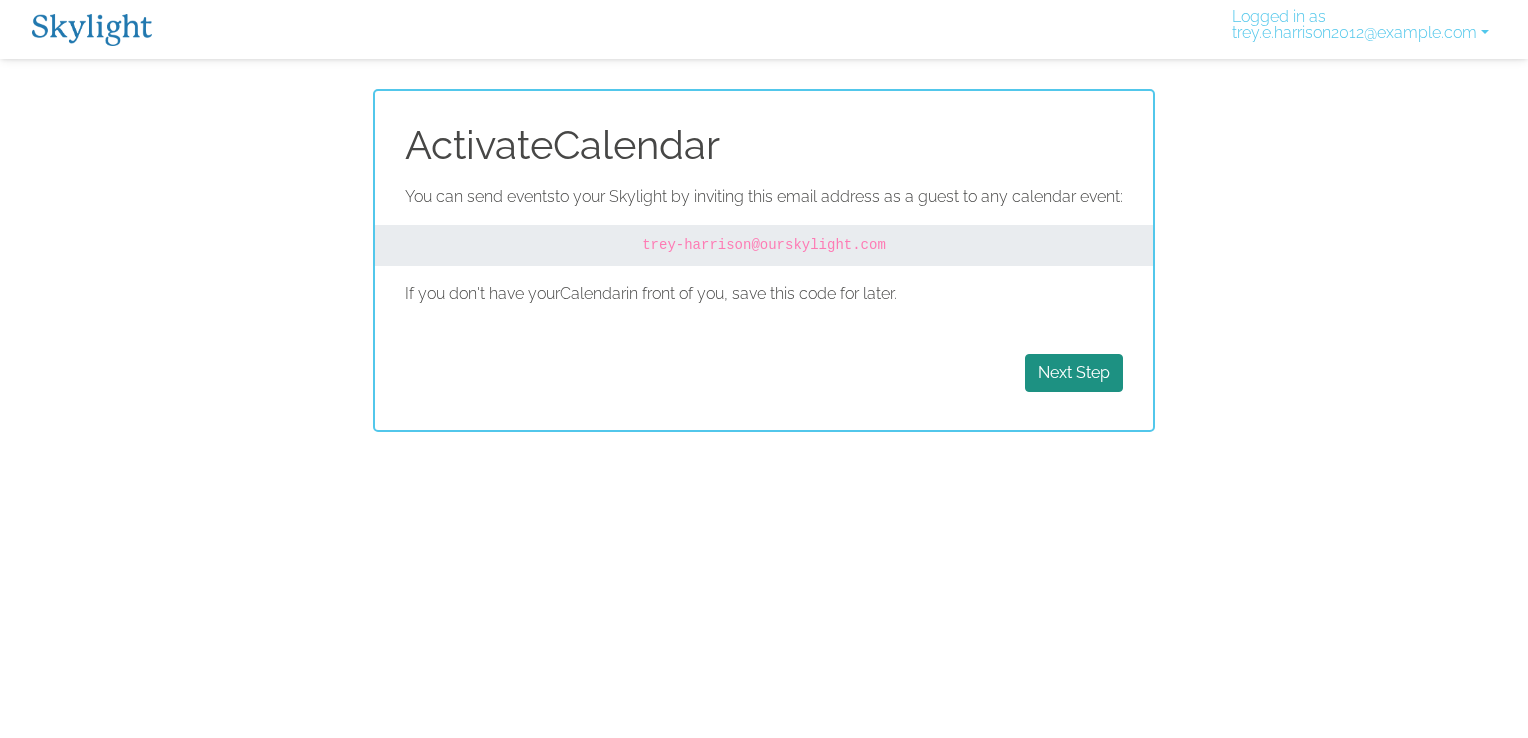 scroll, scrollTop: 0, scrollLeft: 0, axis: both 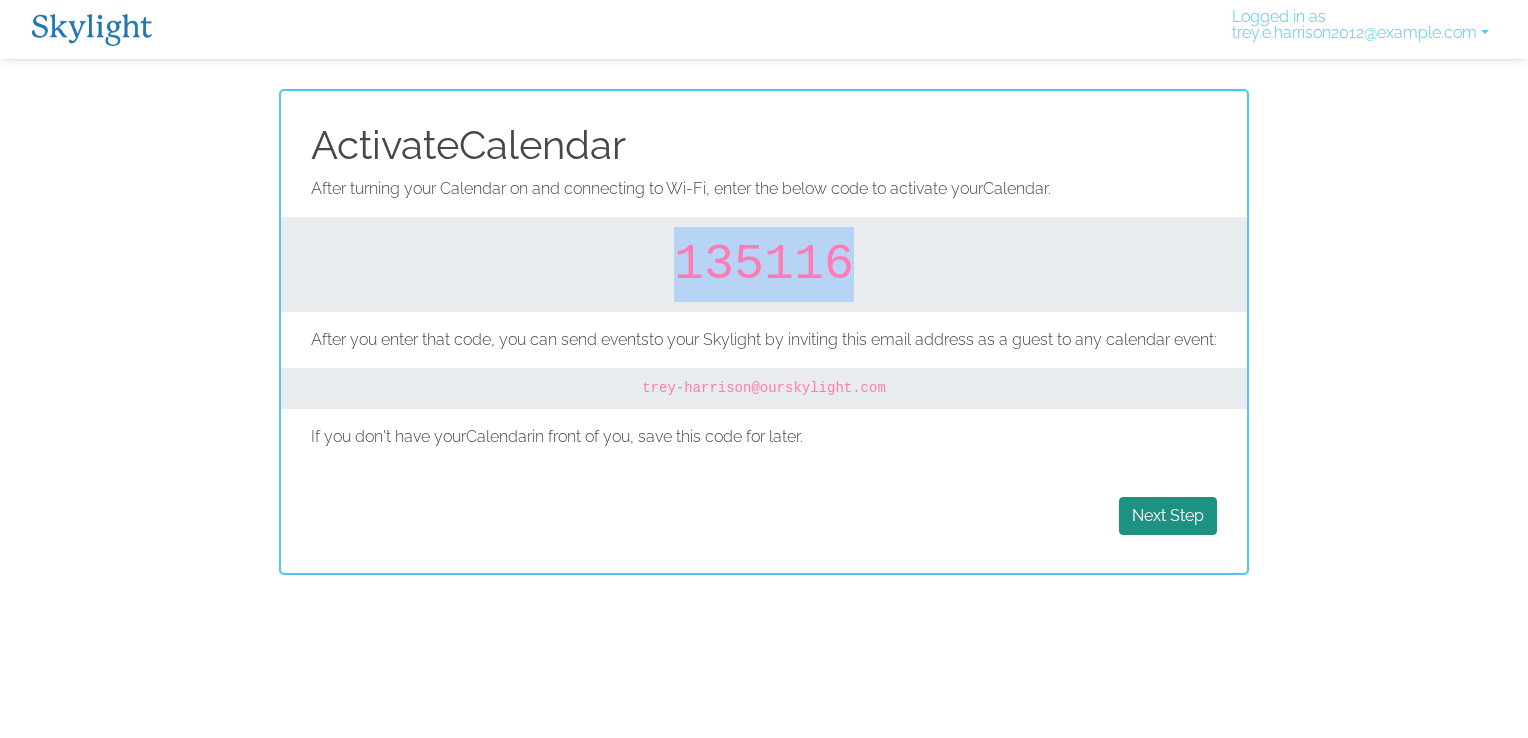 drag, startPoint x: 676, startPoint y: 262, endPoint x: 882, endPoint y: 255, distance: 206.1189 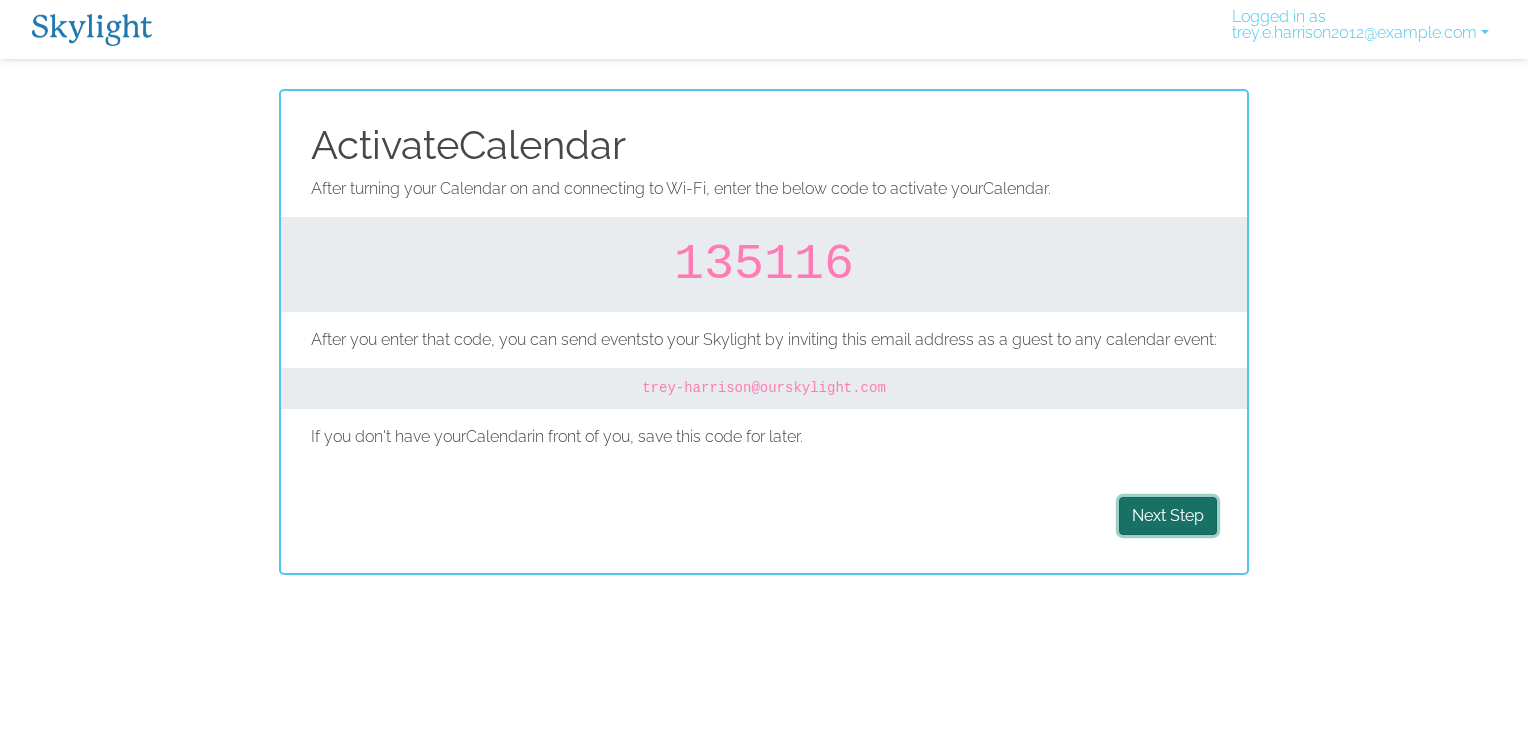click on "Next Step" at bounding box center (1168, 516) 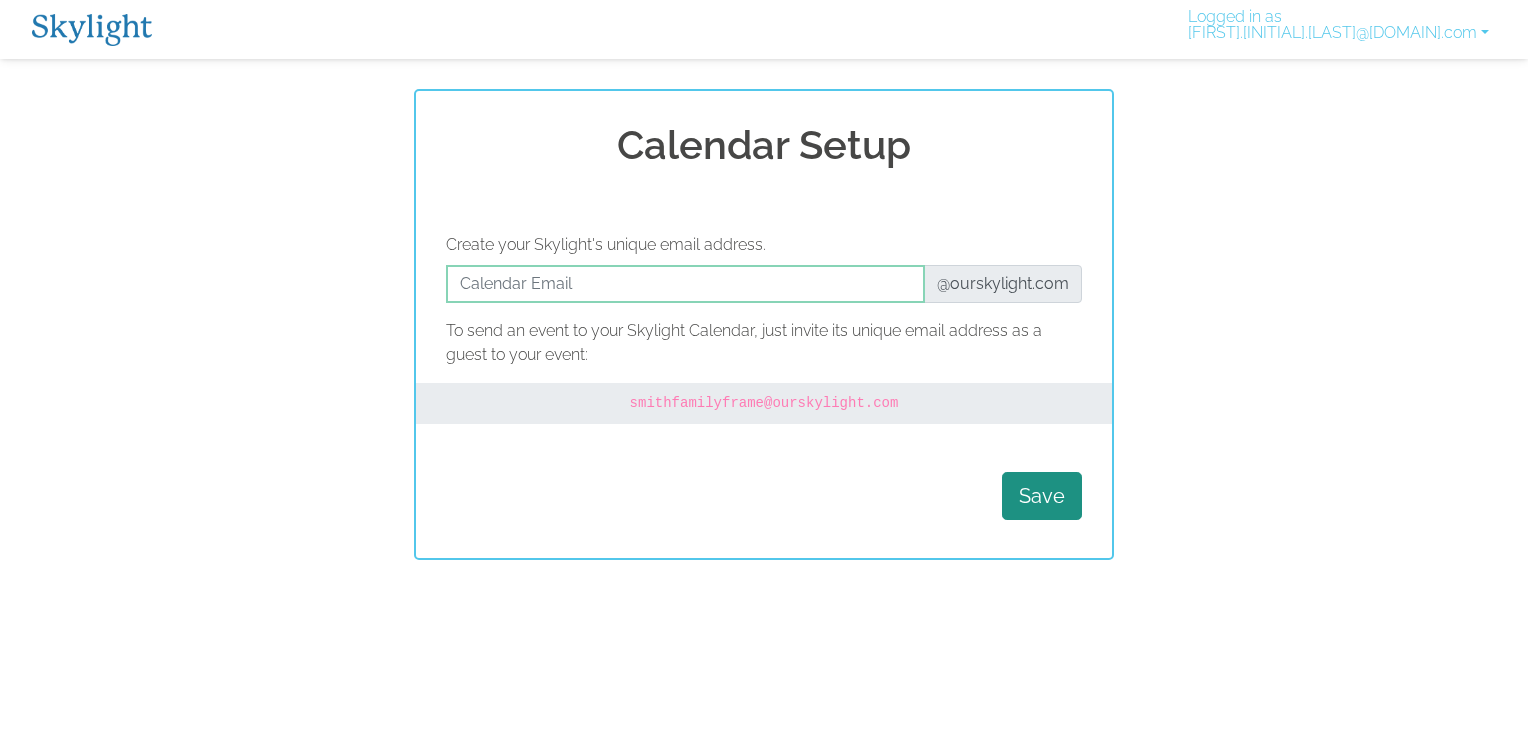 scroll, scrollTop: 0, scrollLeft: 0, axis: both 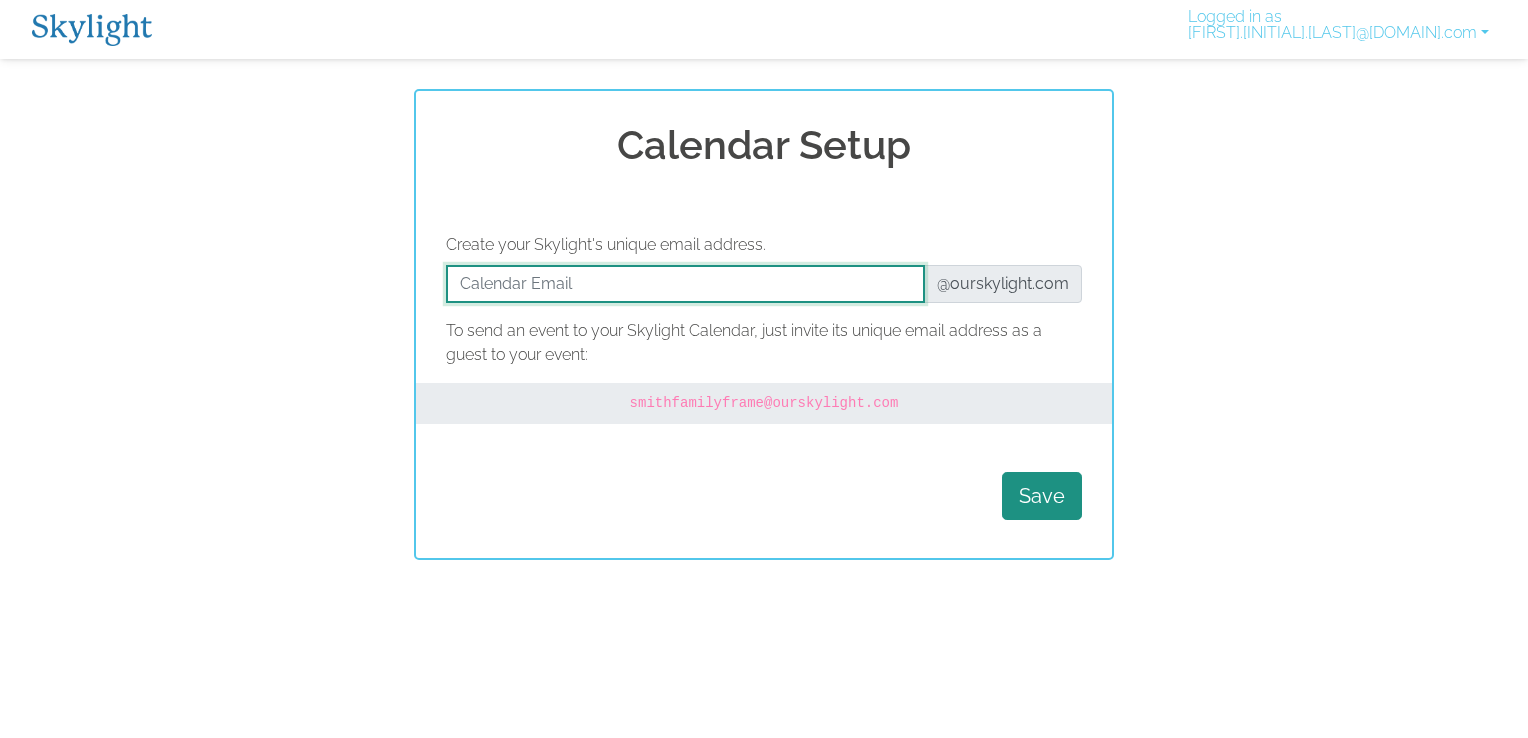 click at bounding box center (685, 284) 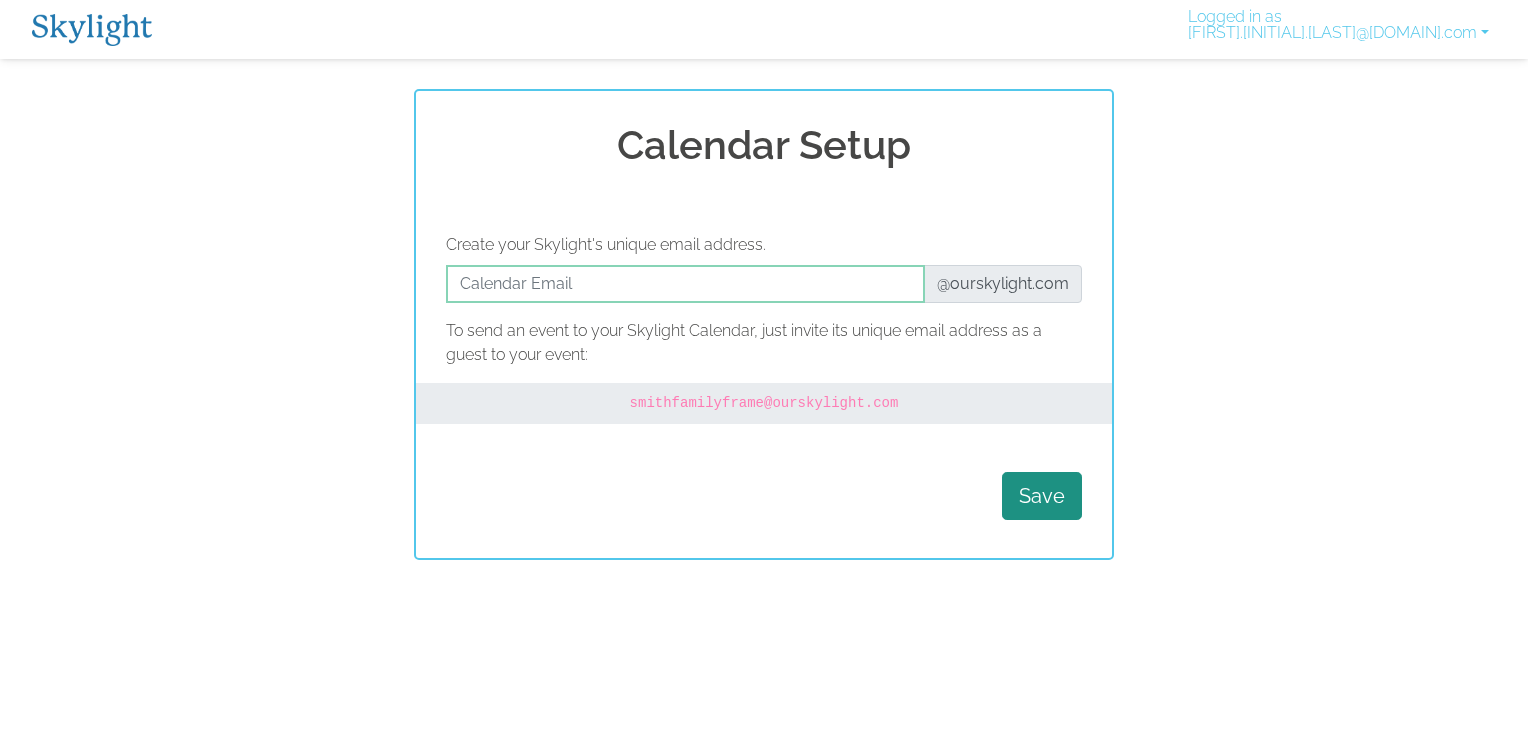 click on "smithfamilyframe @ourskylight.com" at bounding box center (764, 403) 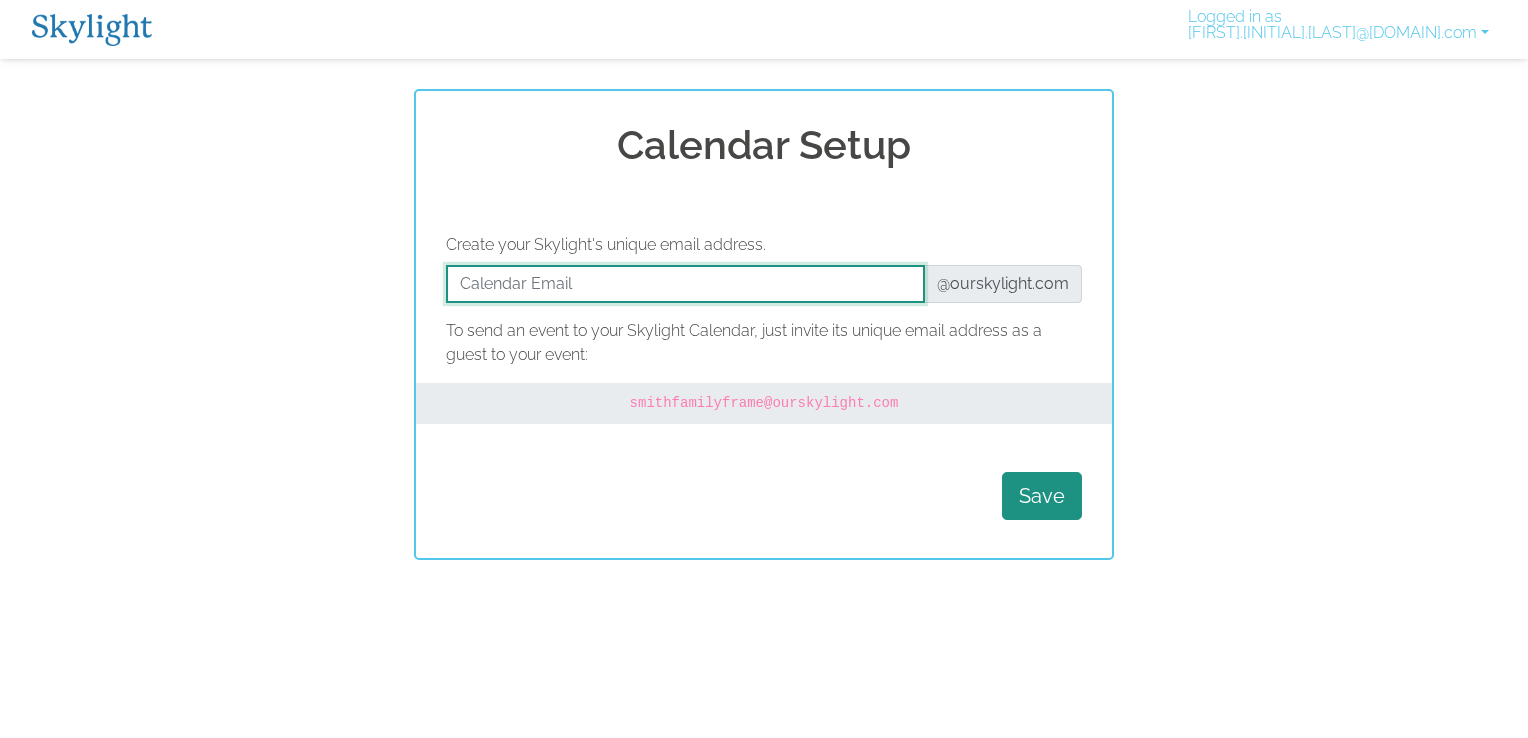 click at bounding box center [685, 284] 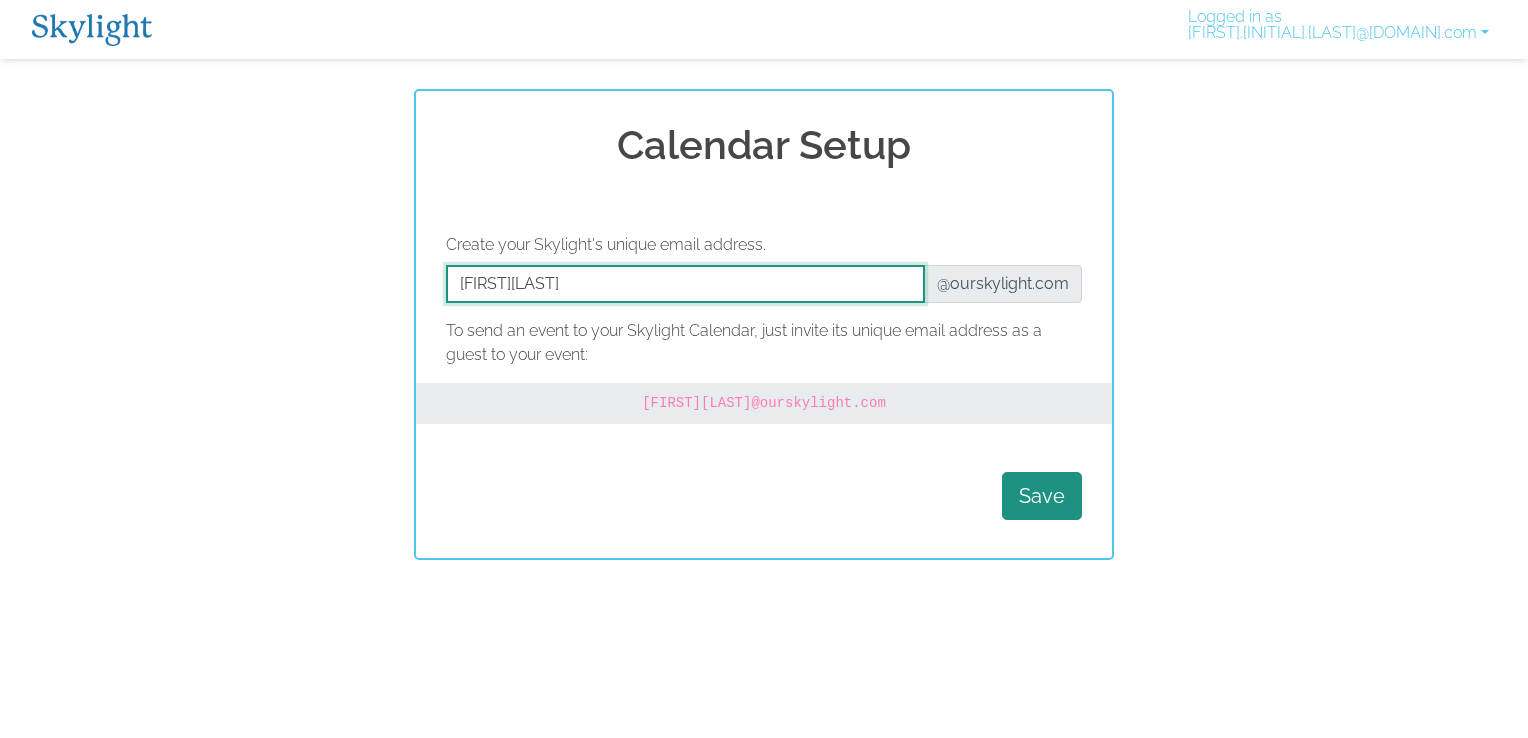 type on "TreyHarrison" 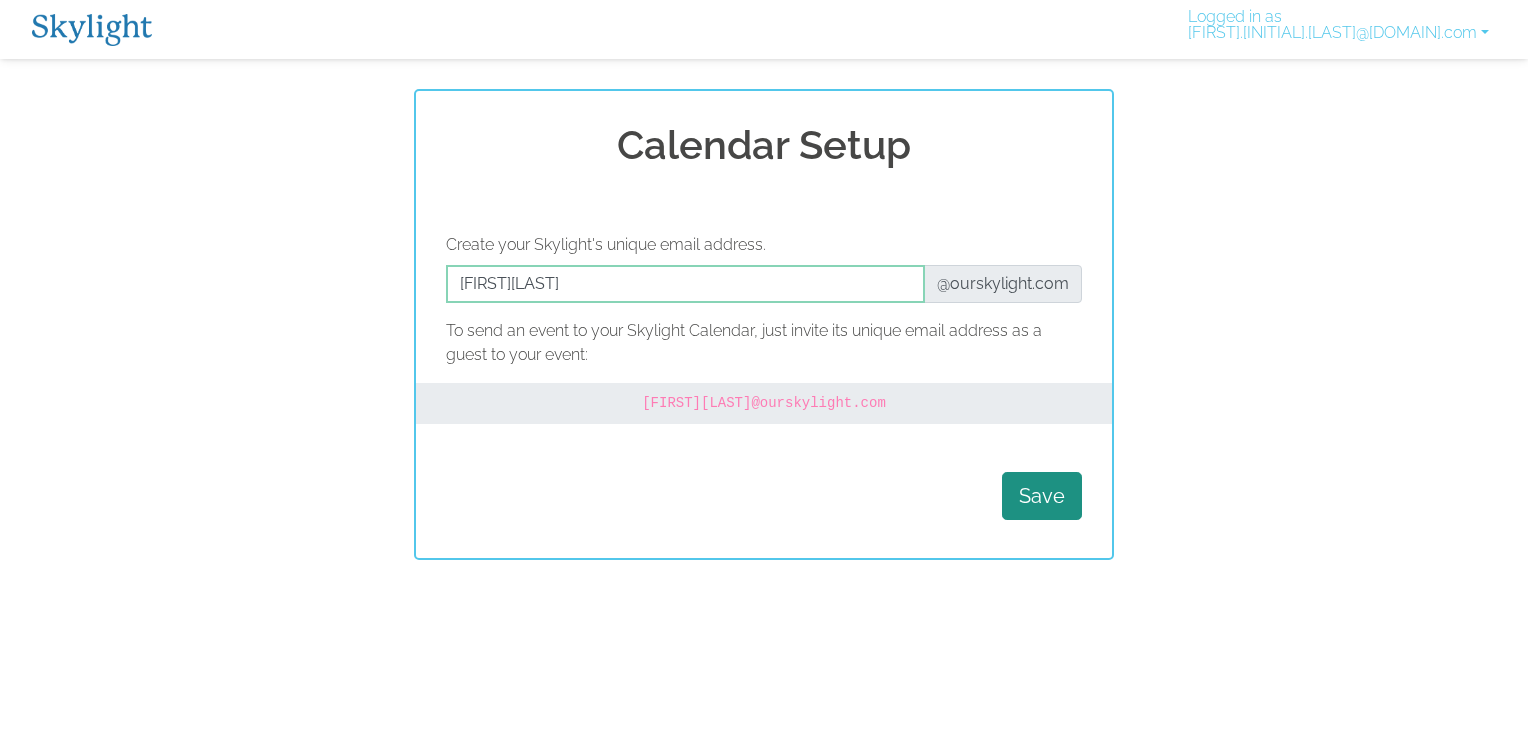 click on "Save" at bounding box center [764, 496] 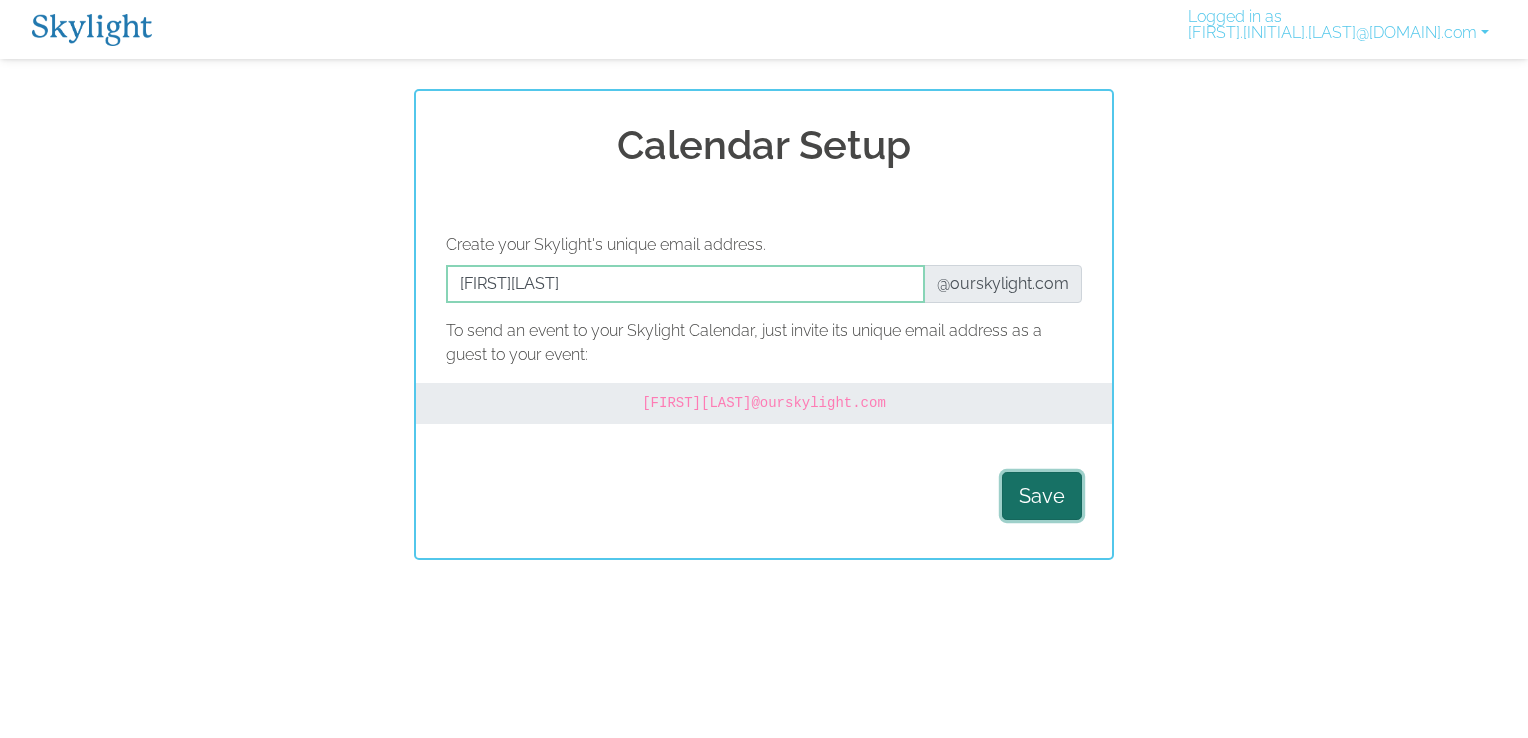 click on "Save" at bounding box center (1042, 496) 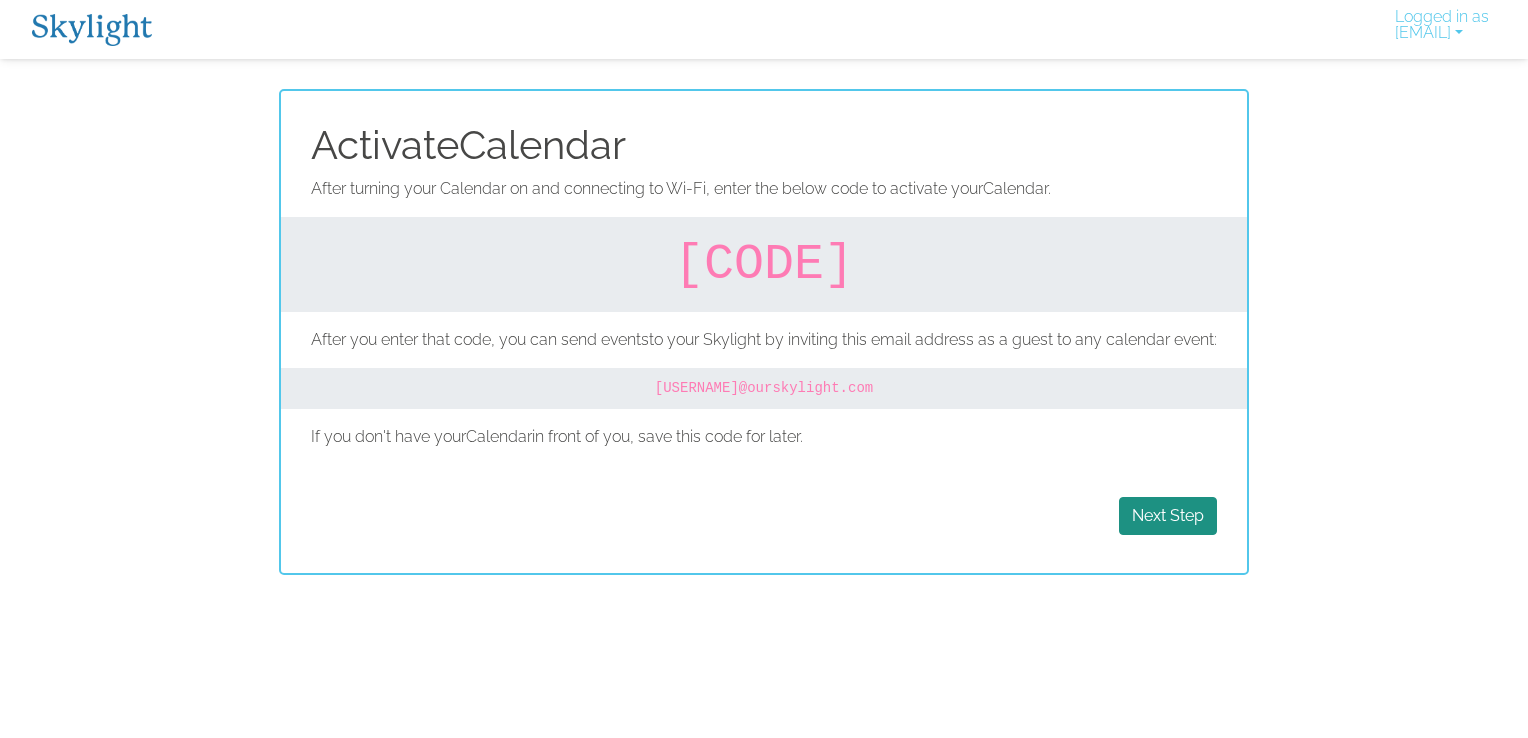 scroll, scrollTop: 0, scrollLeft: 0, axis: both 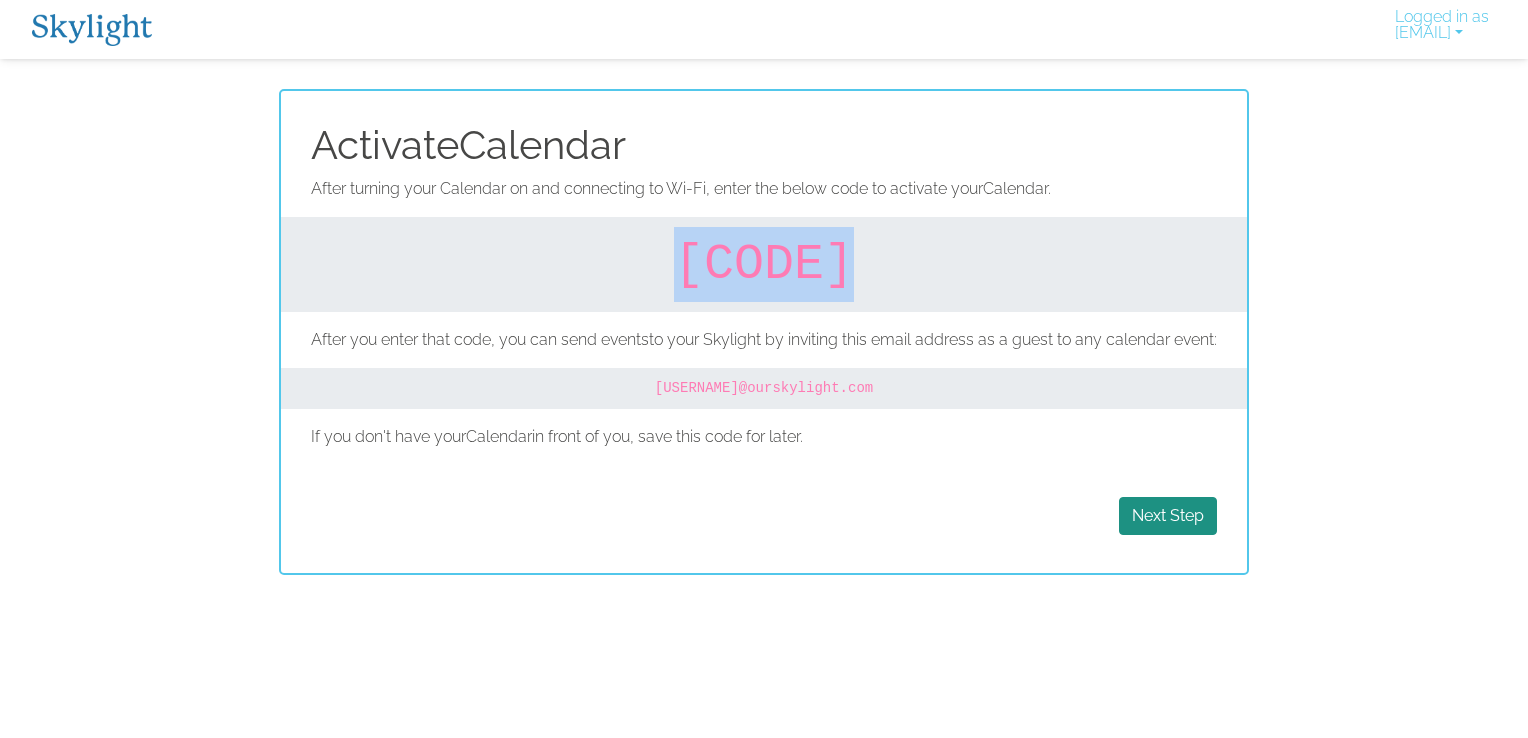 drag, startPoint x: 667, startPoint y: 265, endPoint x: 846, endPoint y: 249, distance: 179.71365 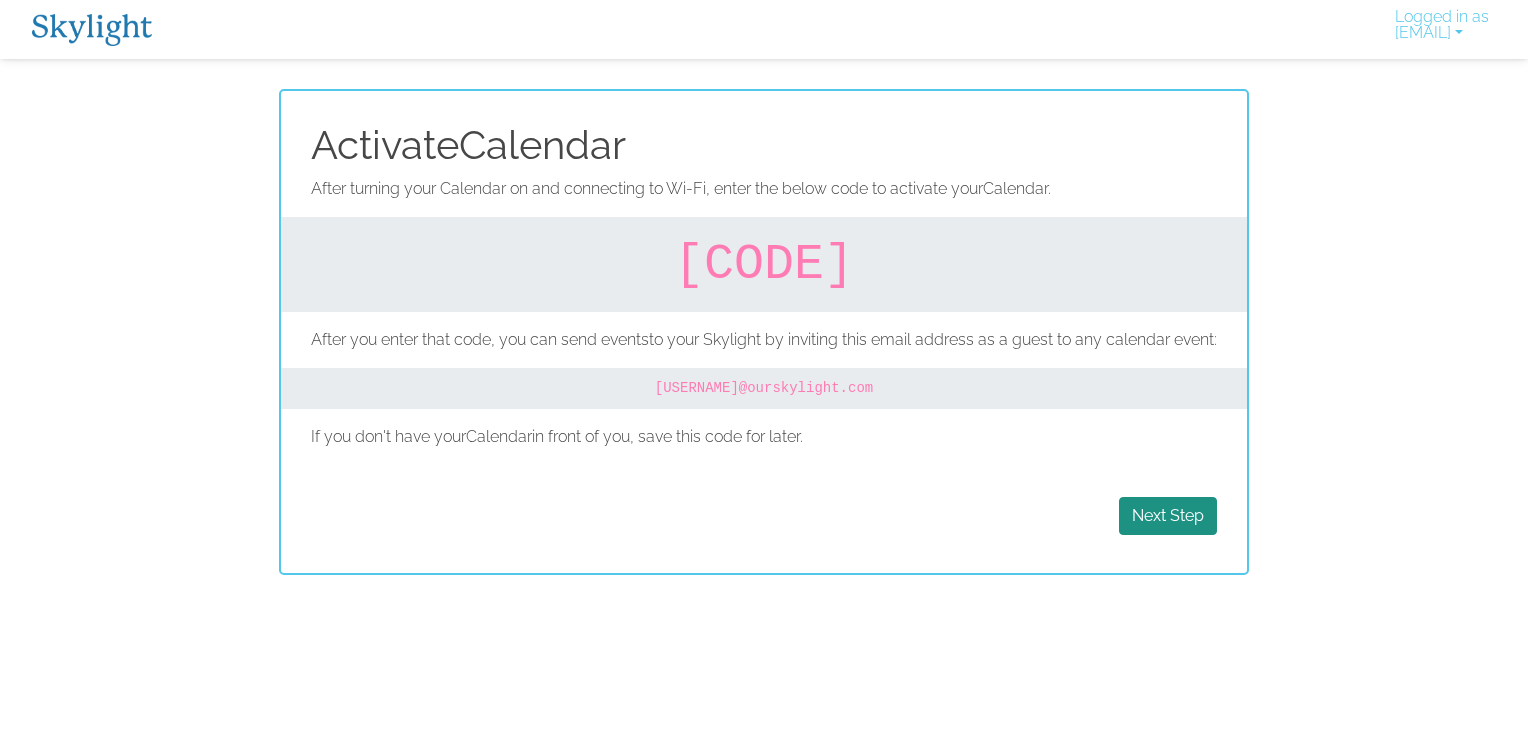 click on "Activate  Calendar After turning your Calendar on and connecting to Wi-Fi , enter the below code to activate your  Calendar . 865097 After you enter that code, y ou can send   events  to your Skylight by   inviting this email address as a guest to any calendar event: treyharrison @ourskylight.com If you don't have your  Calendar  in front of you, save this code for later. Next Step" at bounding box center [764, 332] 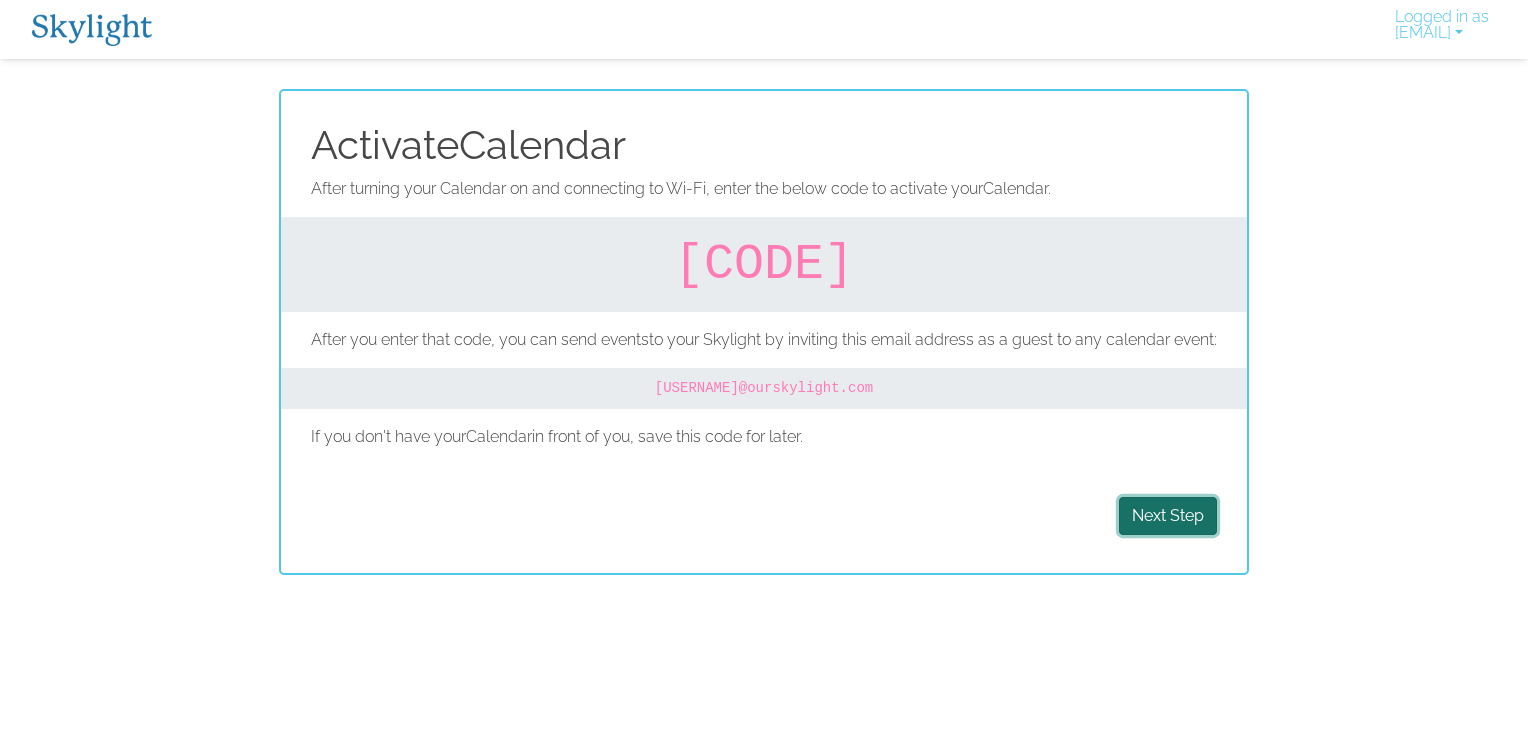 click on "Next Step" at bounding box center [1168, 516] 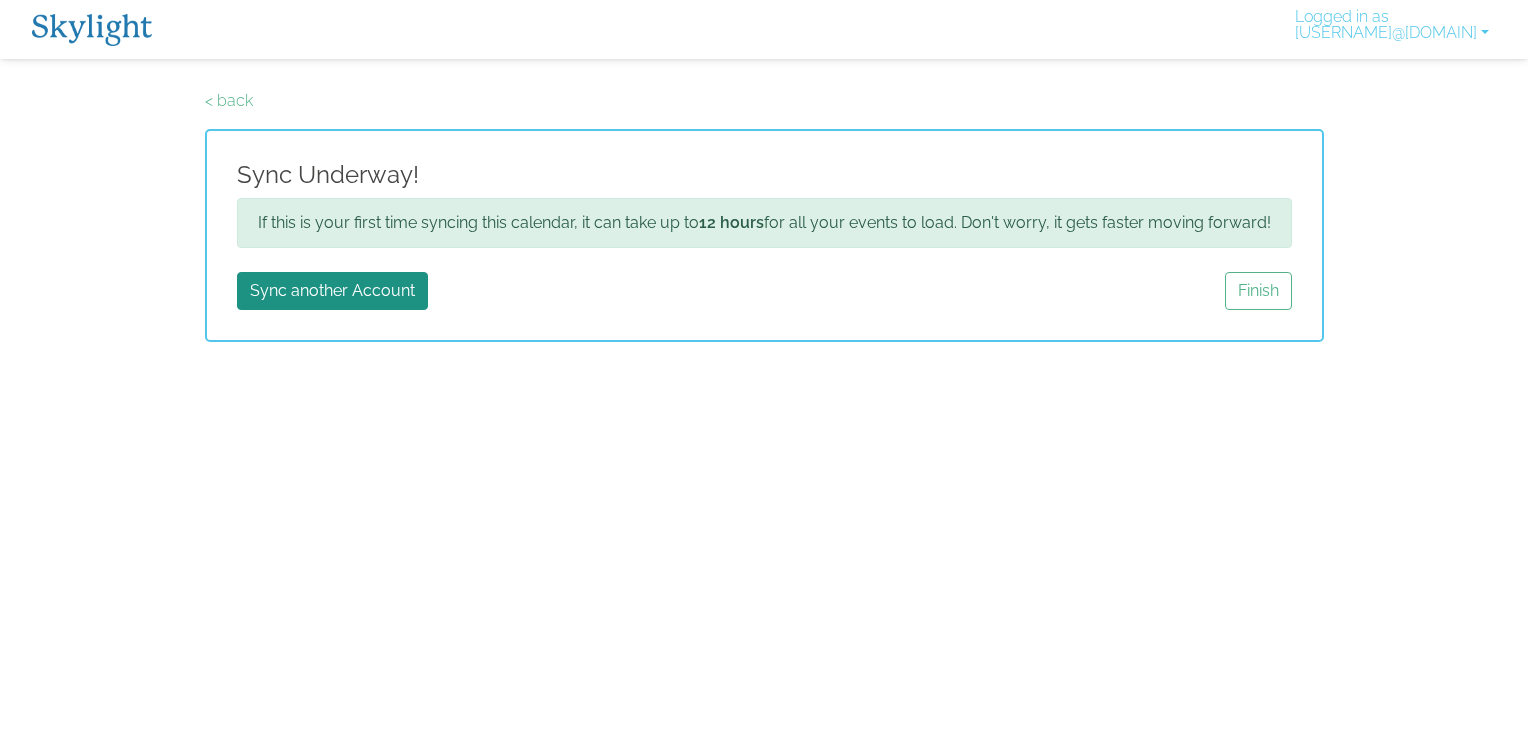 scroll, scrollTop: 0, scrollLeft: 0, axis: both 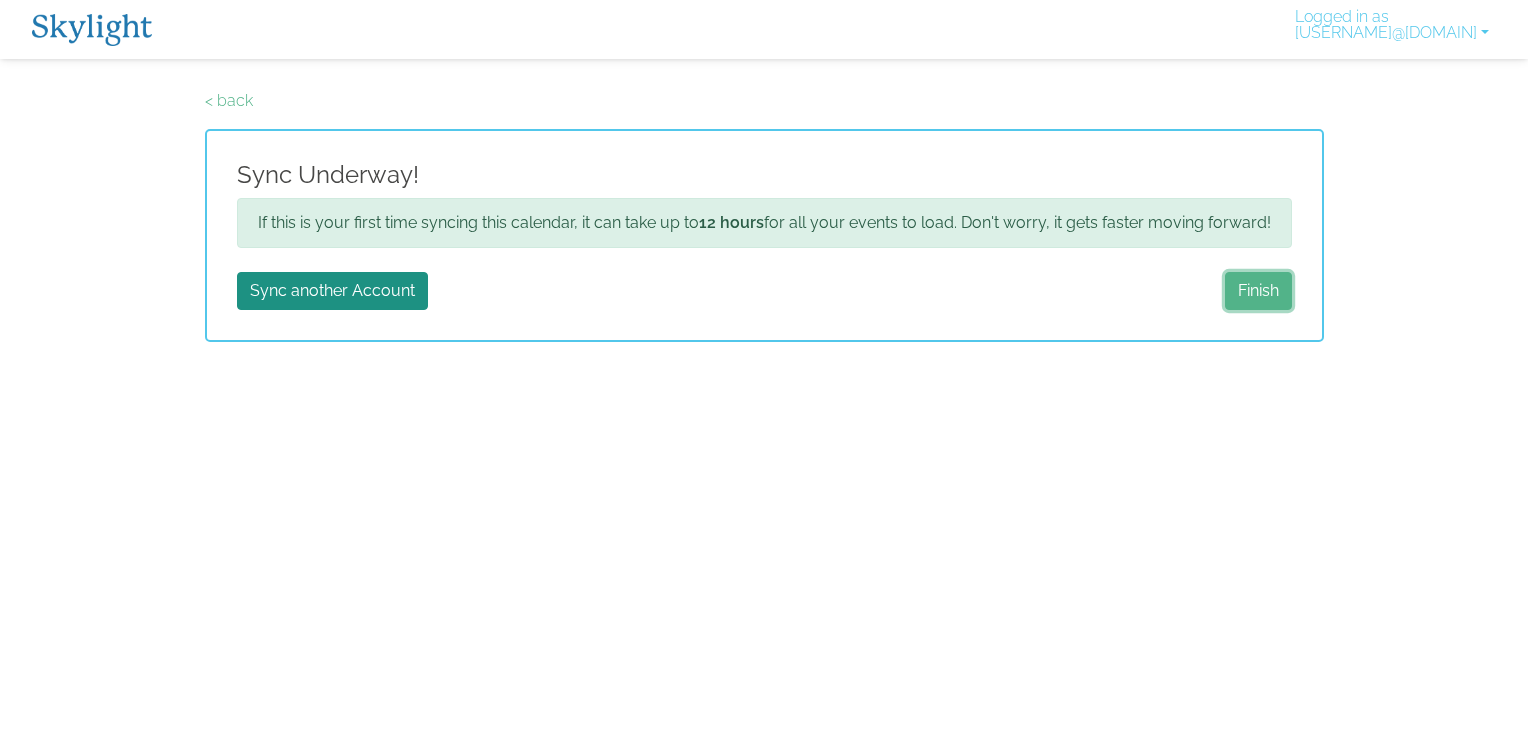 click on "Finish" at bounding box center [1258, 291] 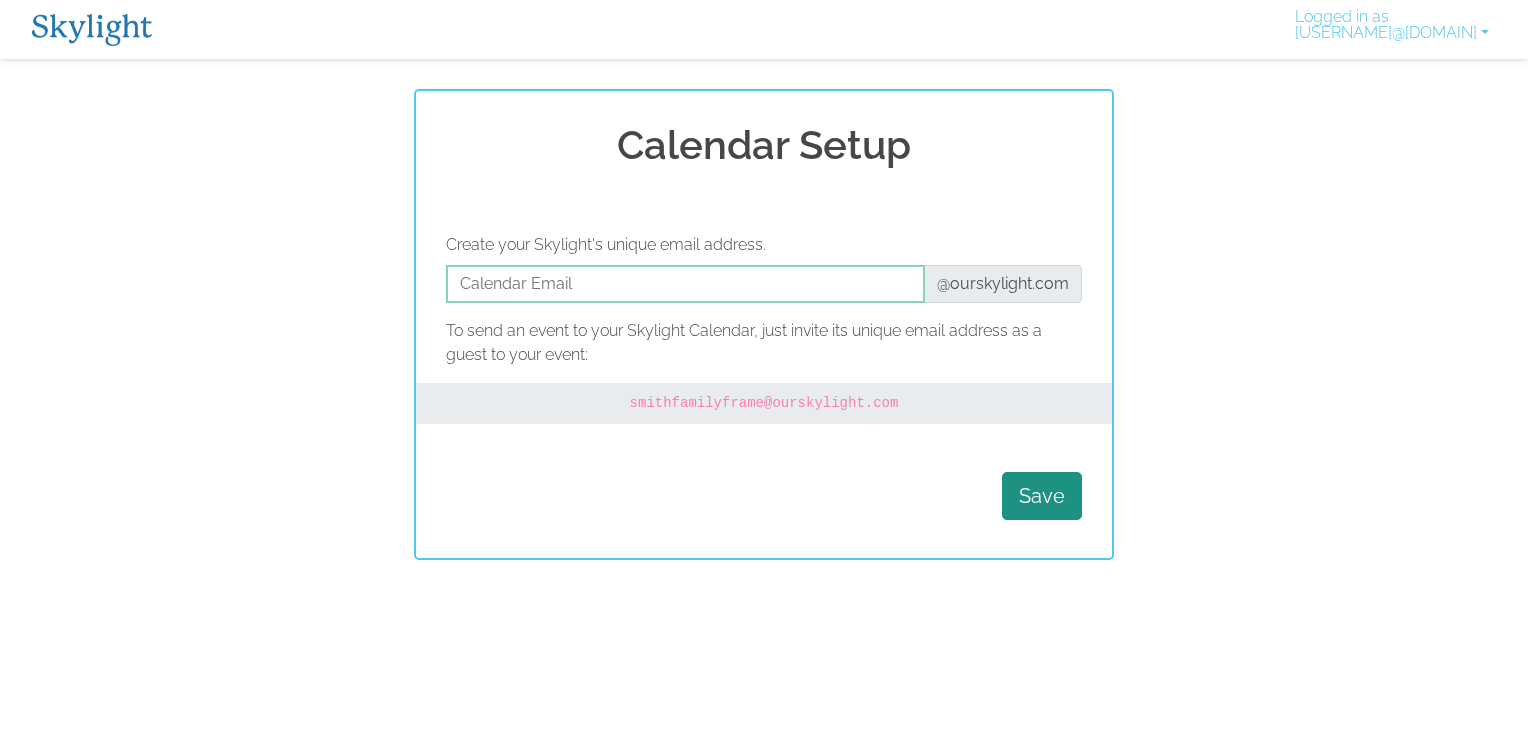 scroll, scrollTop: 0, scrollLeft: 0, axis: both 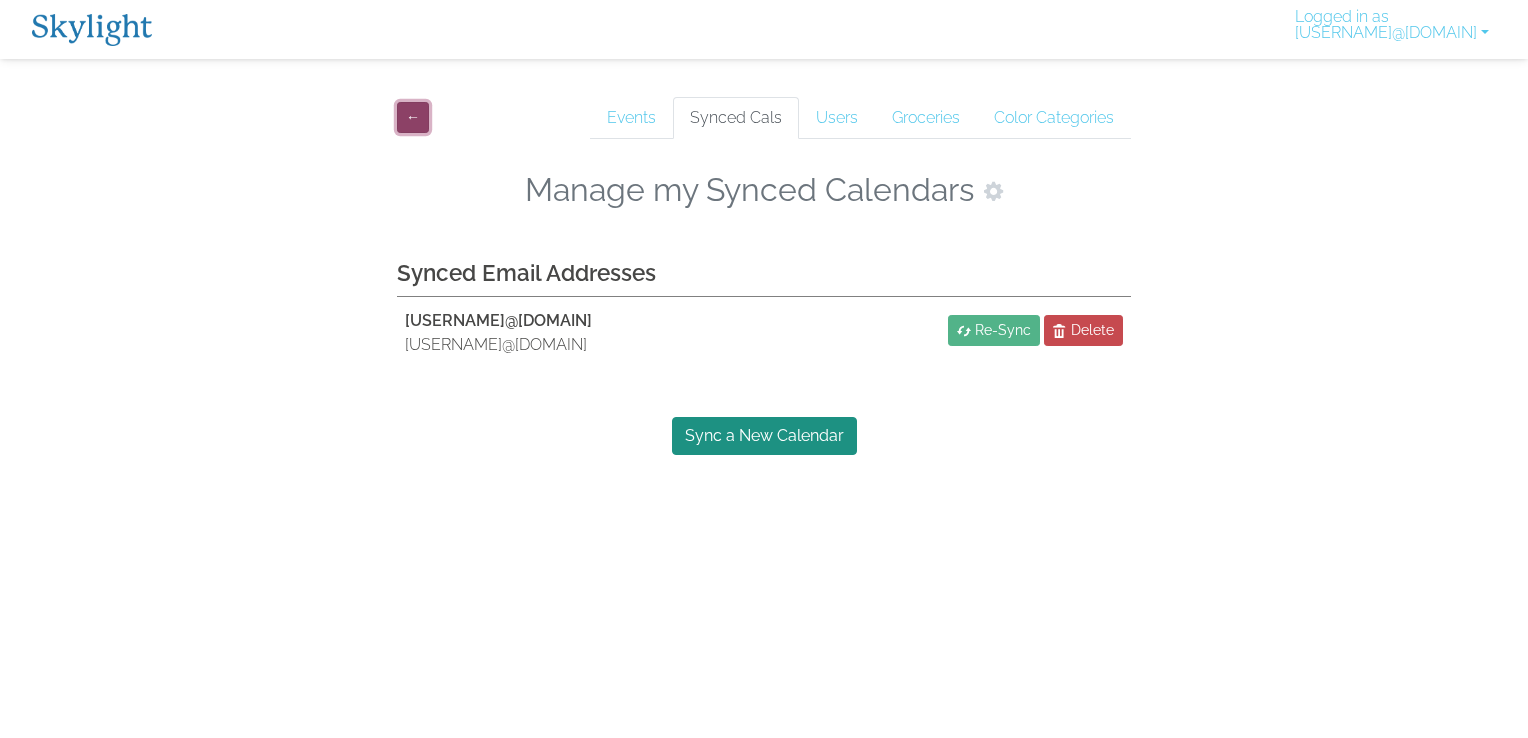 click on "←" at bounding box center (413, 117) 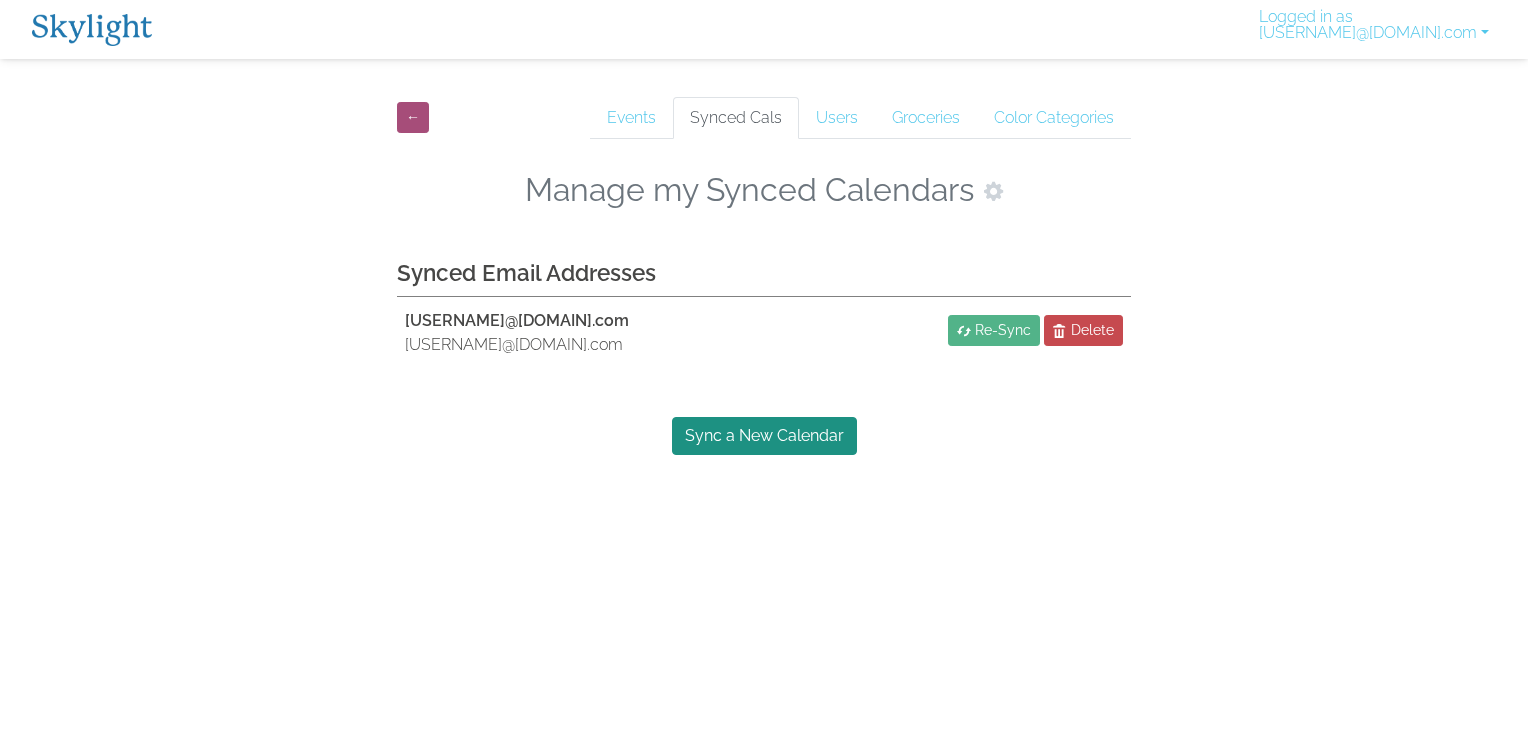 scroll, scrollTop: 0, scrollLeft: 0, axis: both 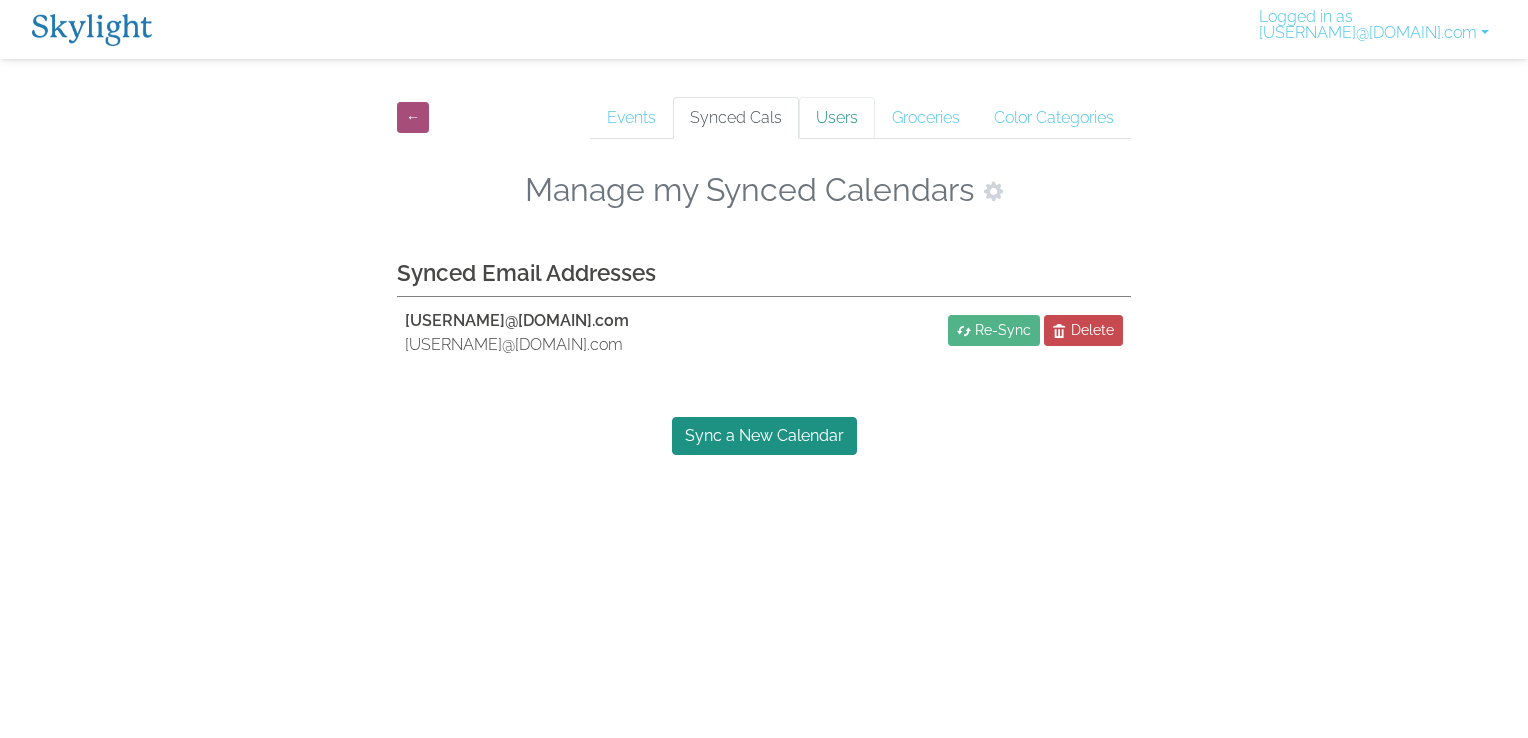 click on "Users" at bounding box center [837, 118] 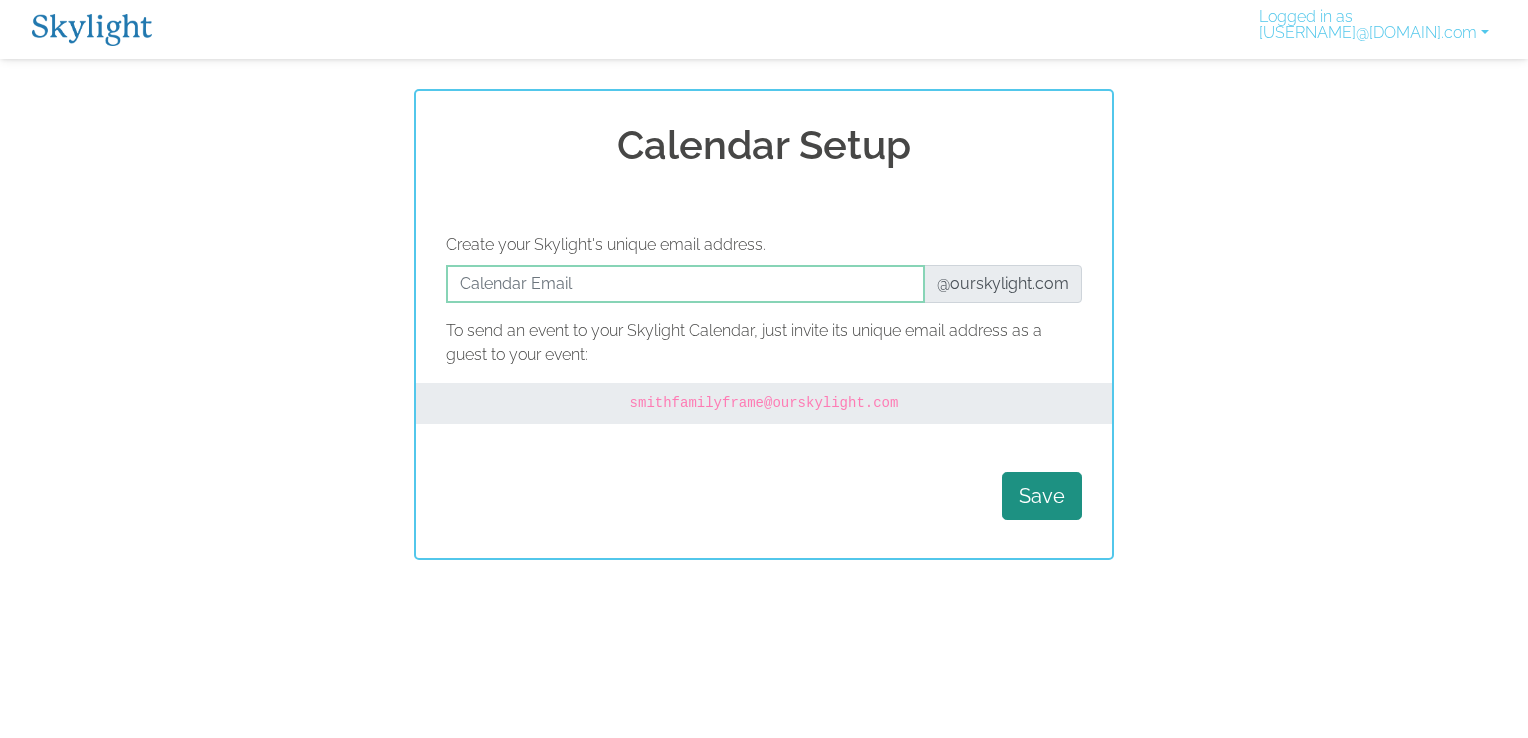 scroll, scrollTop: 0, scrollLeft: 0, axis: both 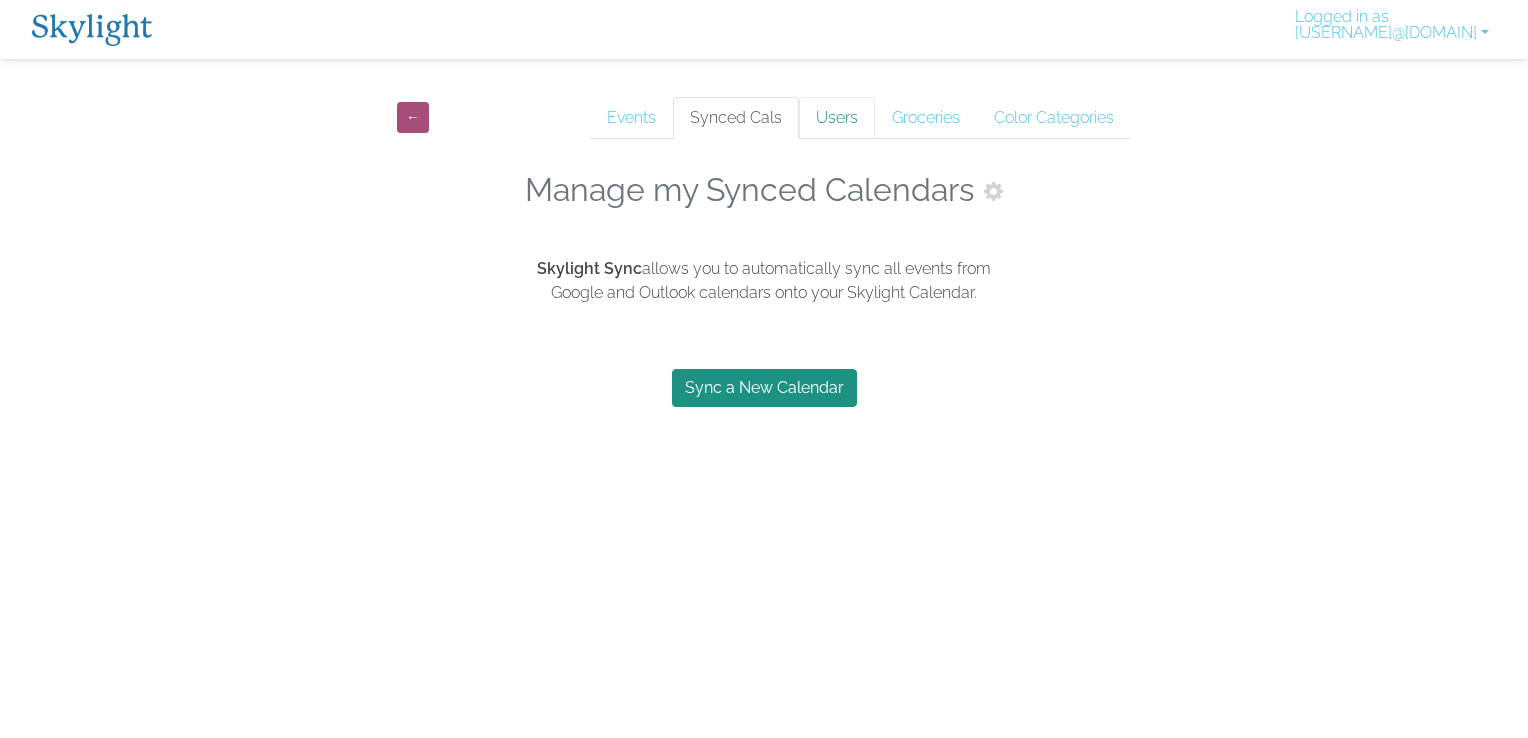 click on "Users" at bounding box center [837, 118] 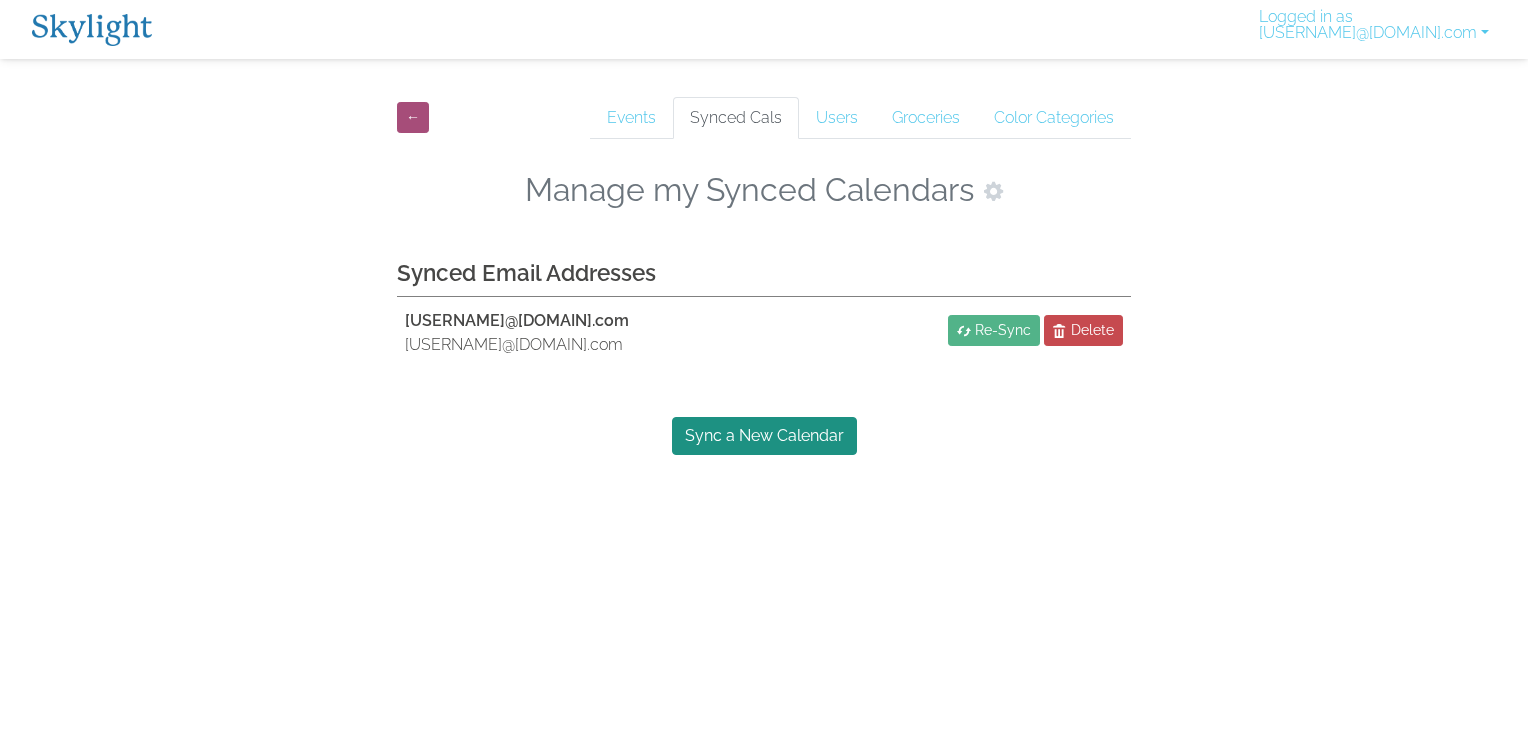 scroll, scrollTop: 0, scrollLeft: 0, axis: both 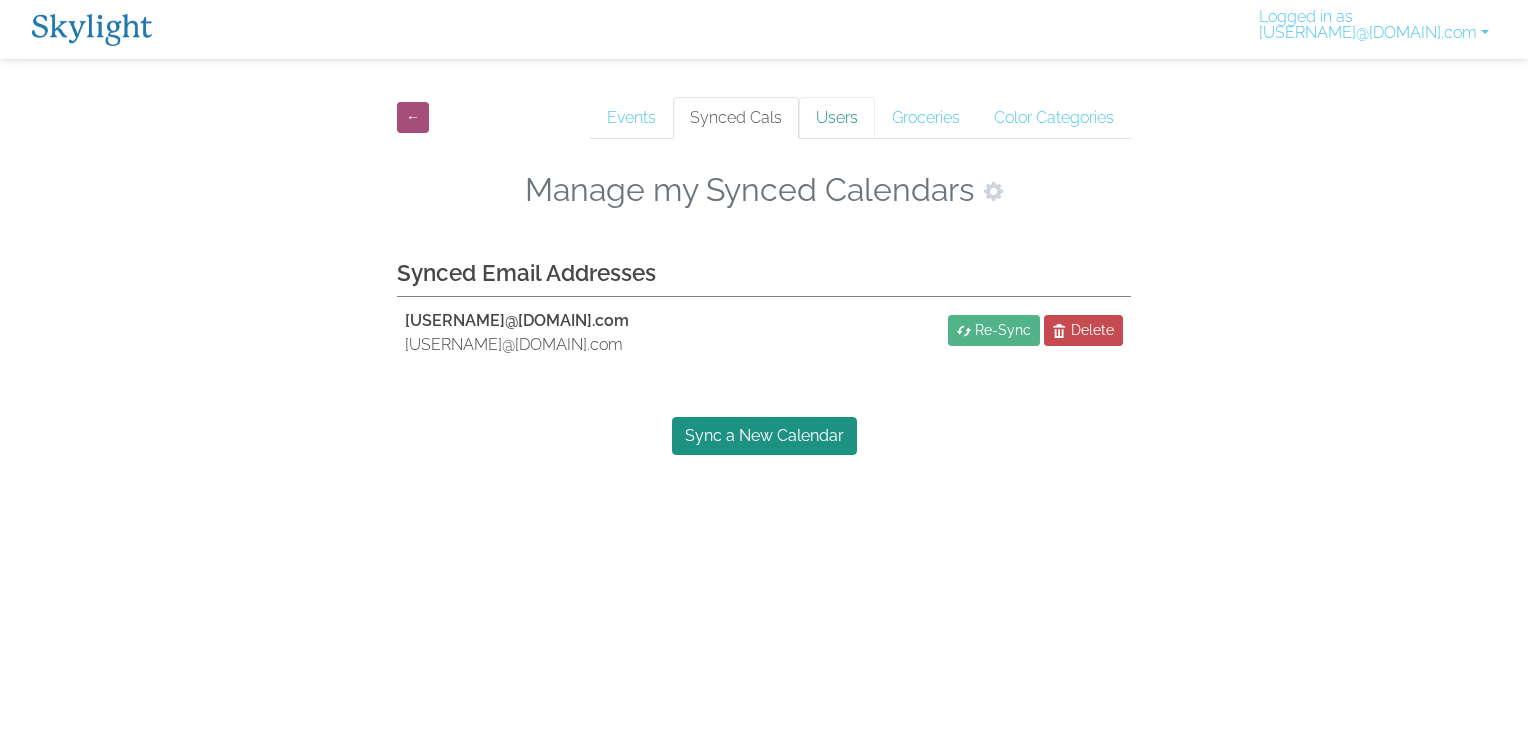 click on "Users" at bounding box center (837, 118) 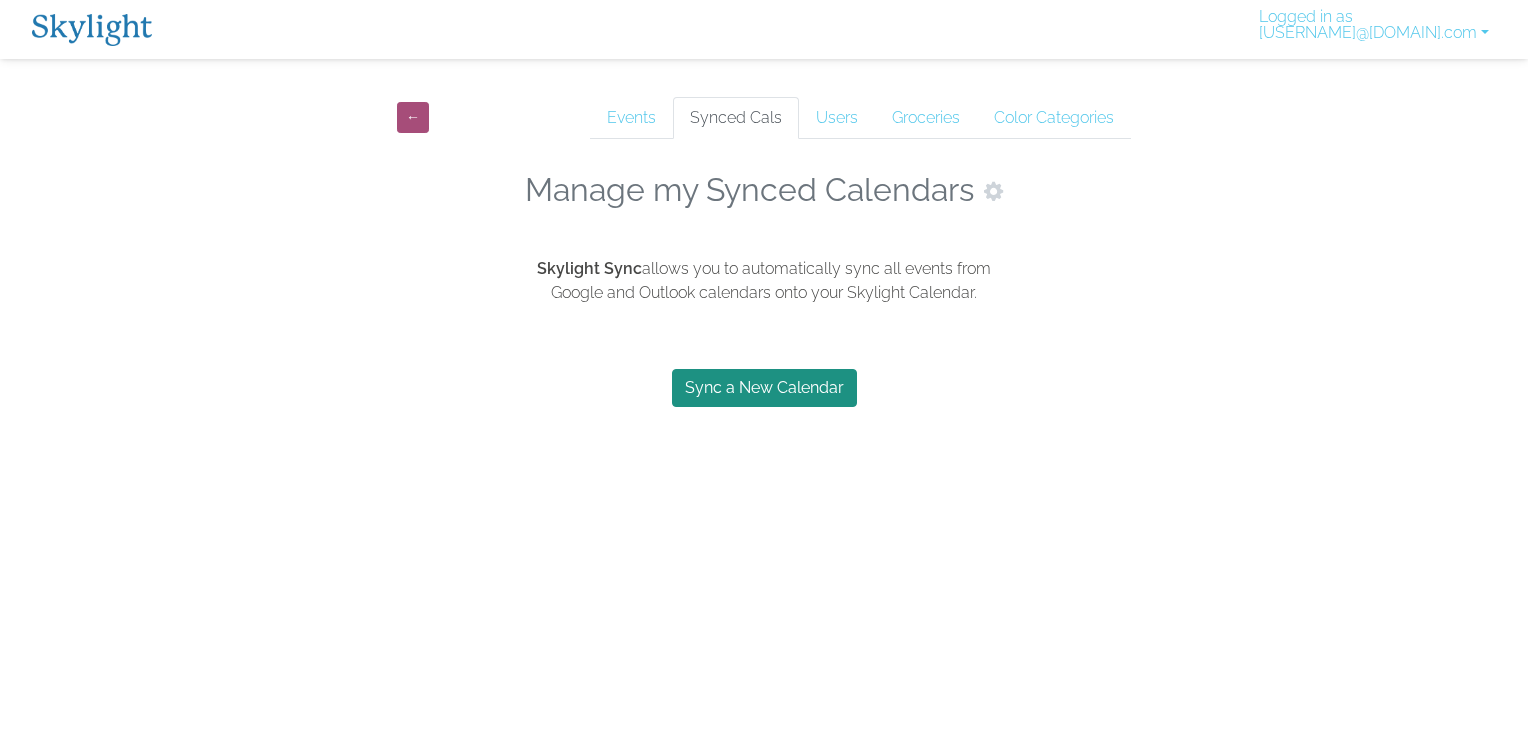 scroll, scrollTop: 0, scrollLeft: 0, axis: both 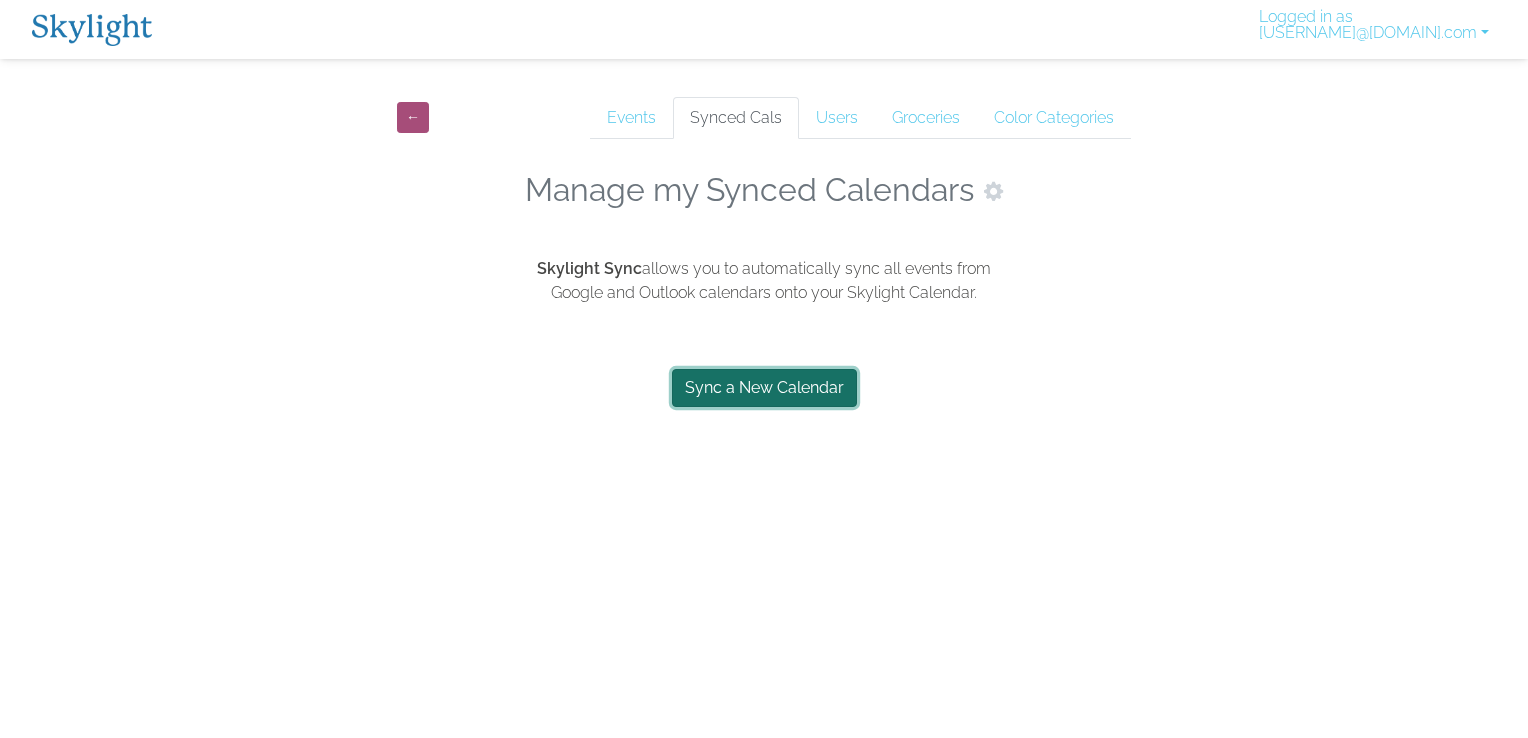 click on "Sync a New Calendar" at bounding box center (764, 388) 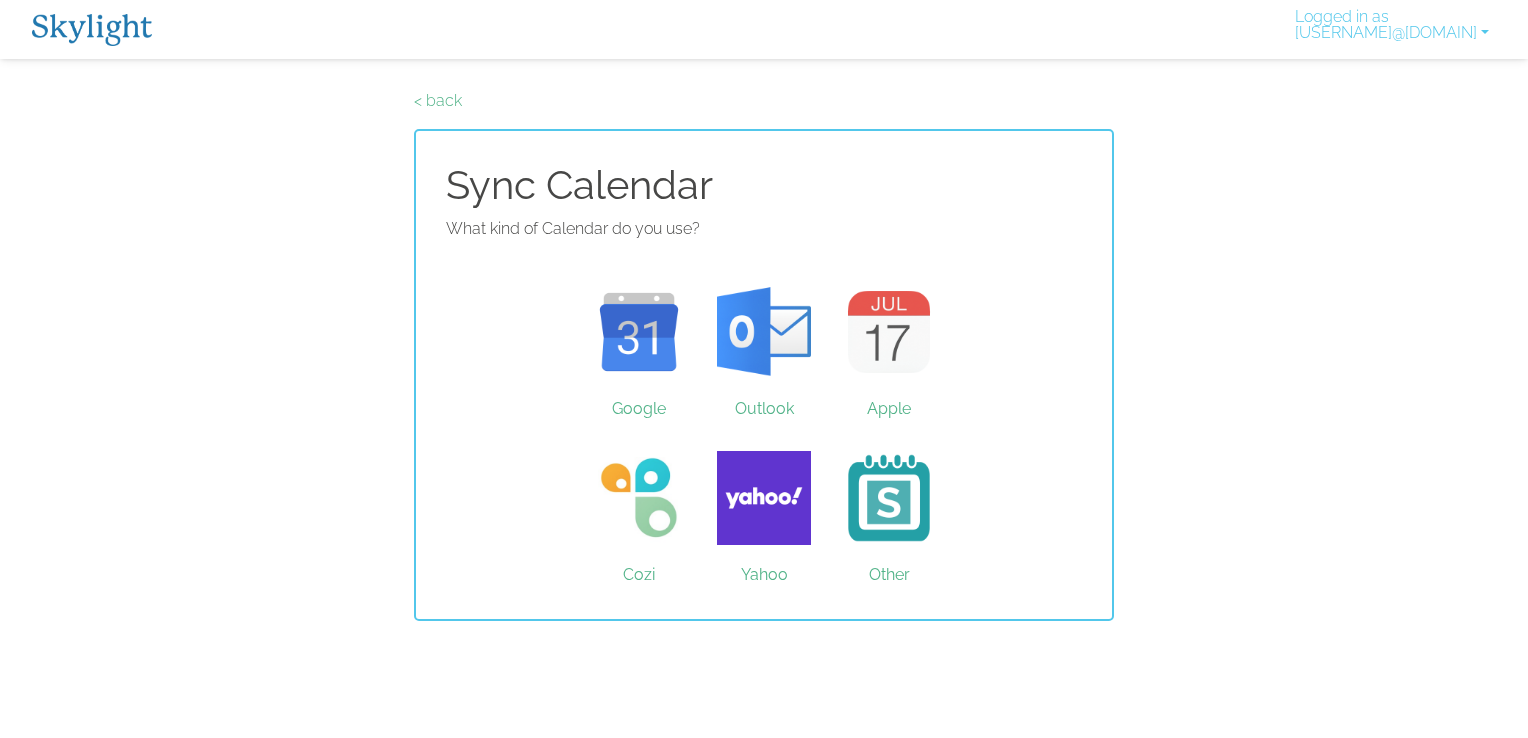 scroll, scrollTop: 0, scrollLeft: 0, axis: both 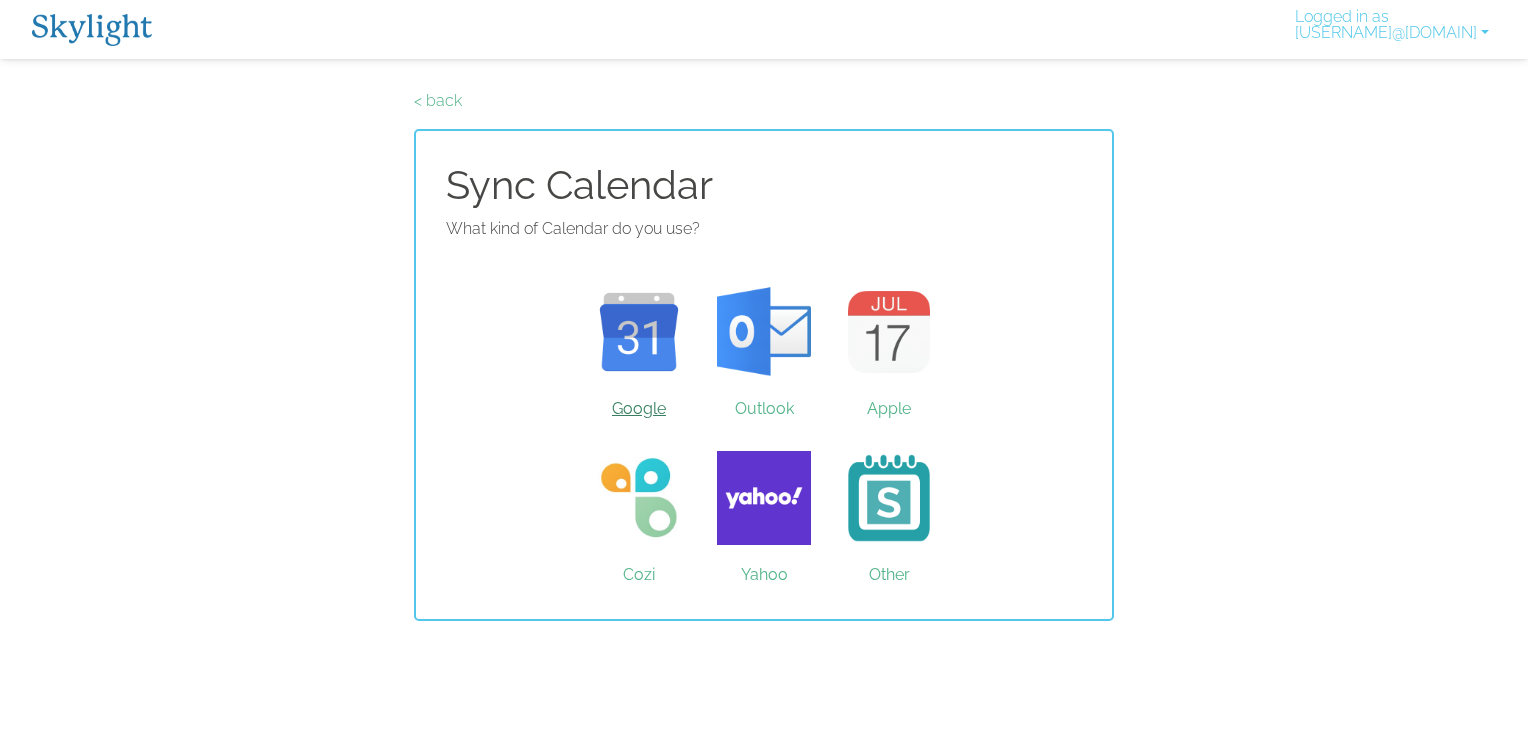 click on "Google" at bounding box center (639, 332) 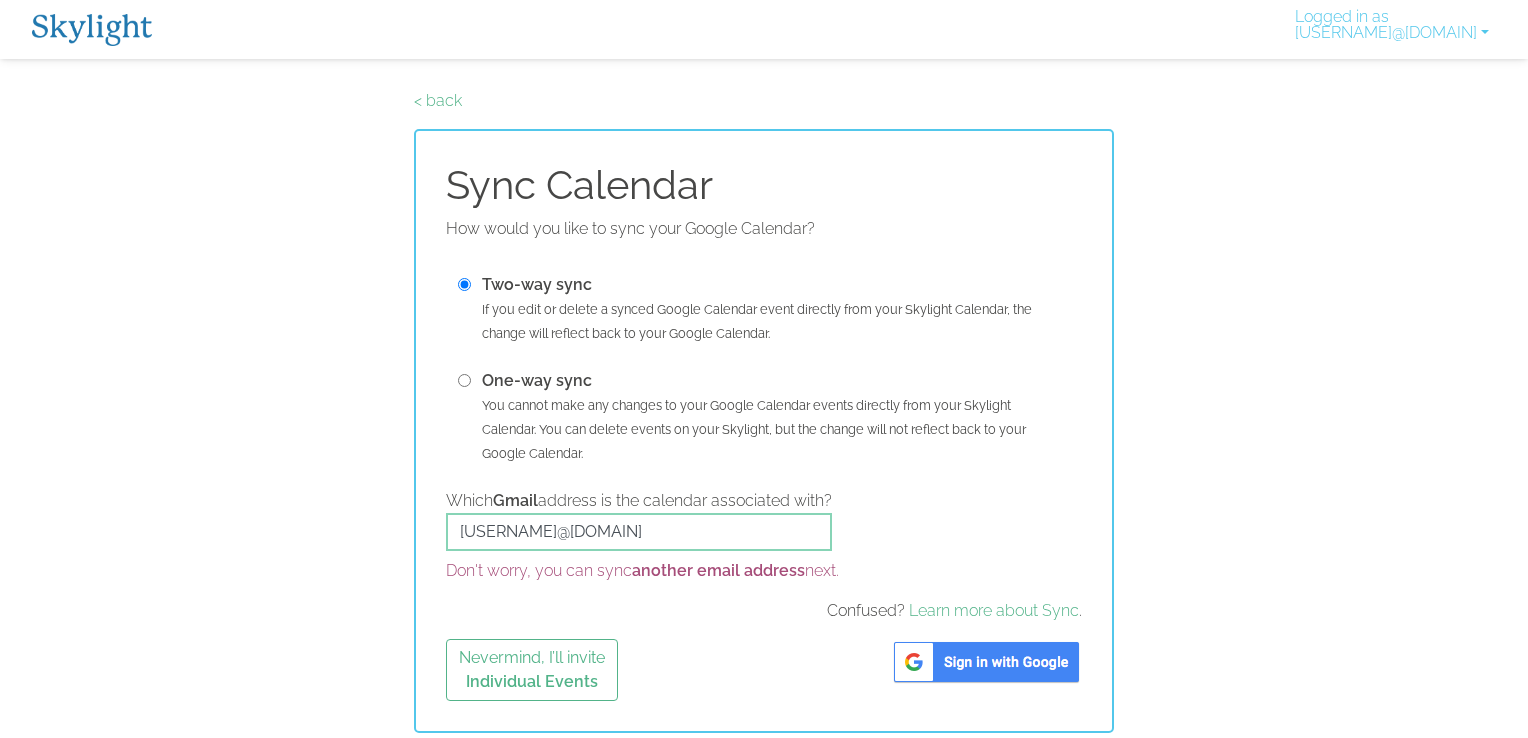 click at bounding box center [986, 662] 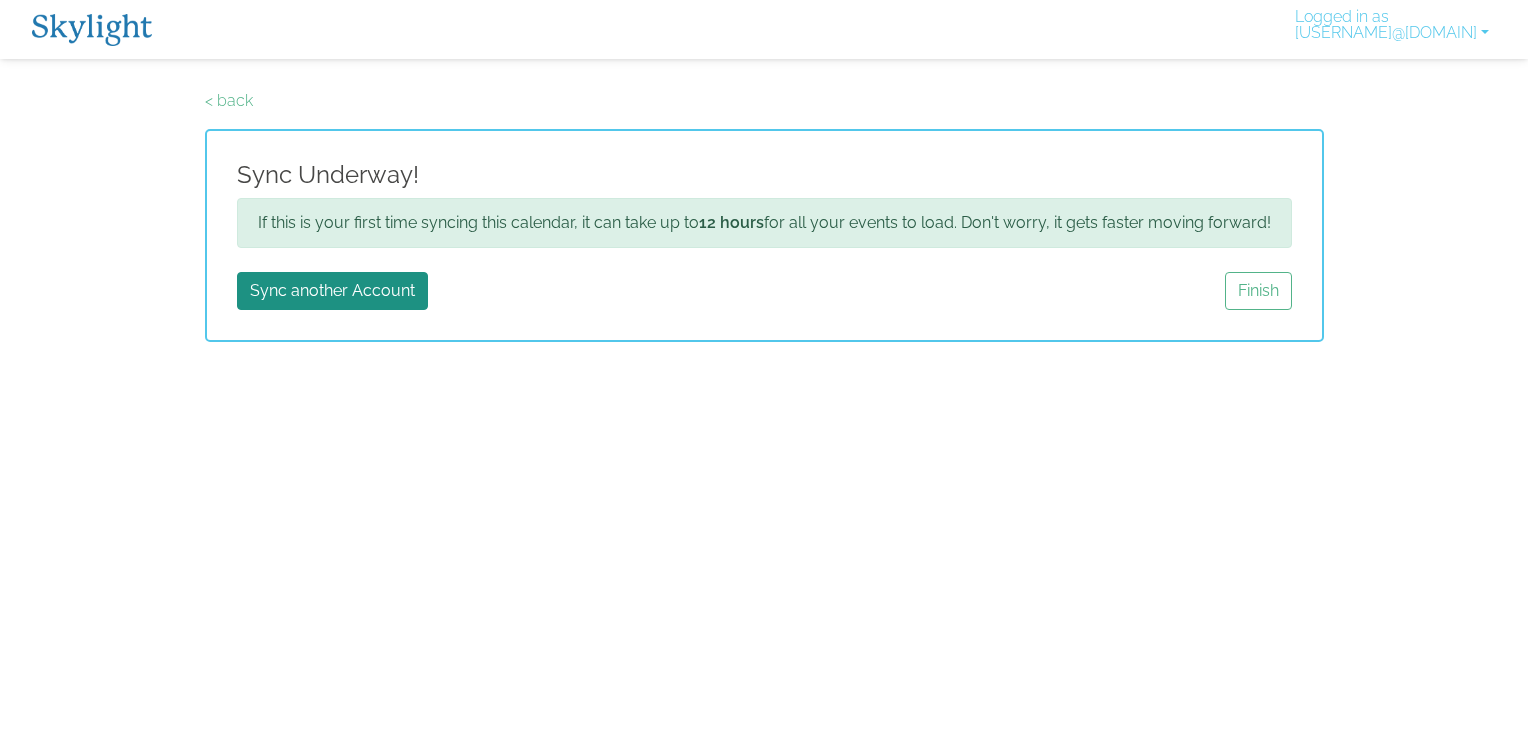 scroll, scrollTop: 0, scrollLeft: 0, axis: both 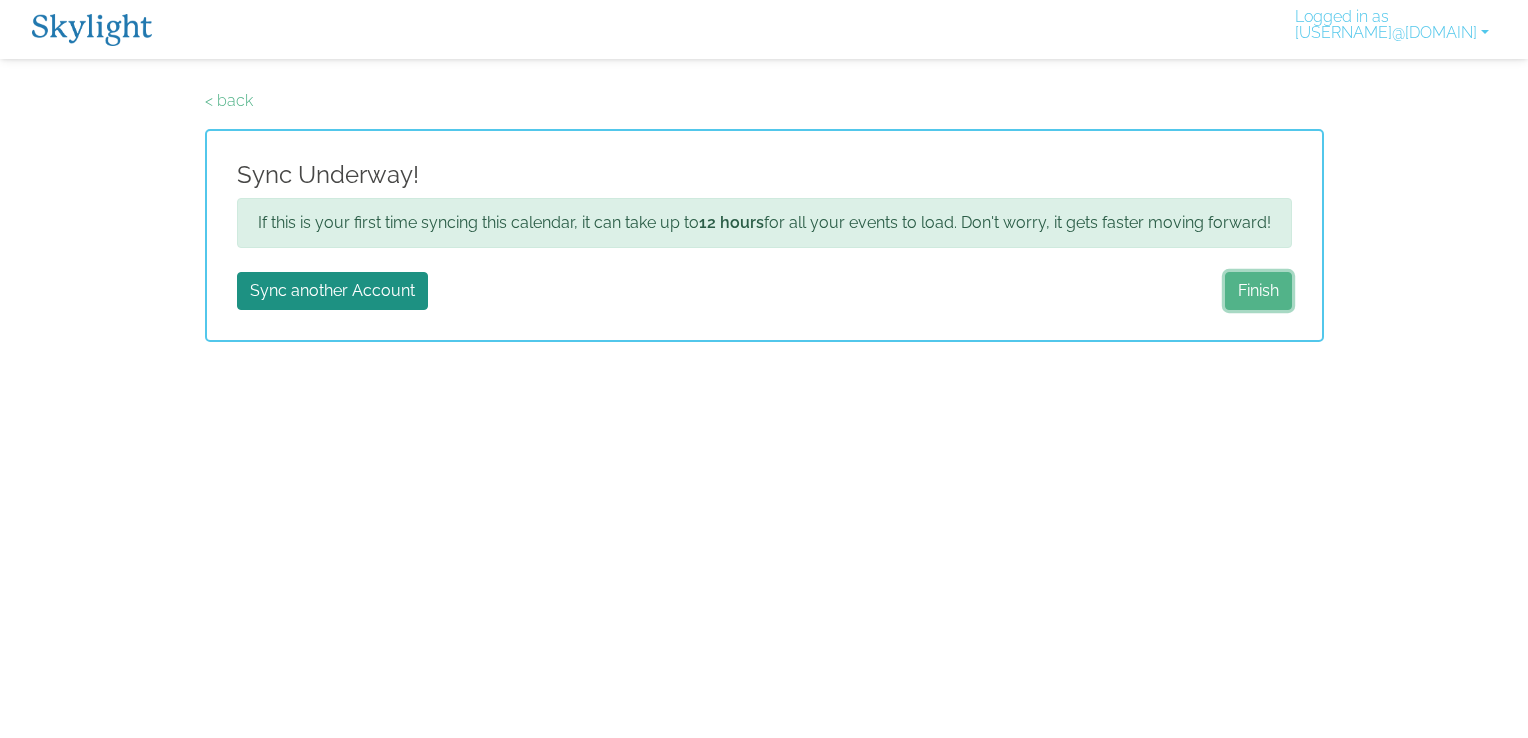 click on "Finish" at bounding box center [1258, 291] 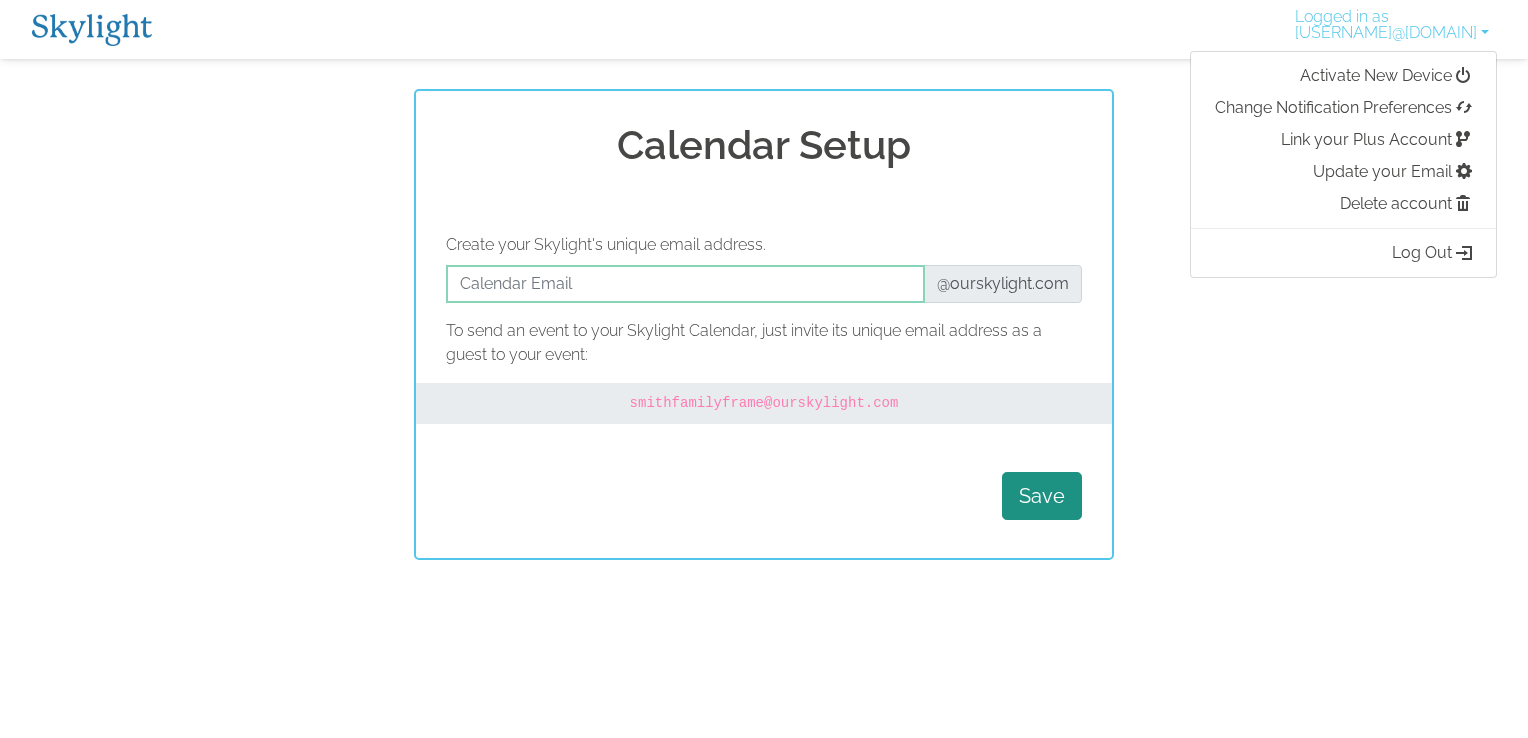 scroll, scrollTop: 0, scrollLeft: 0, axis: both 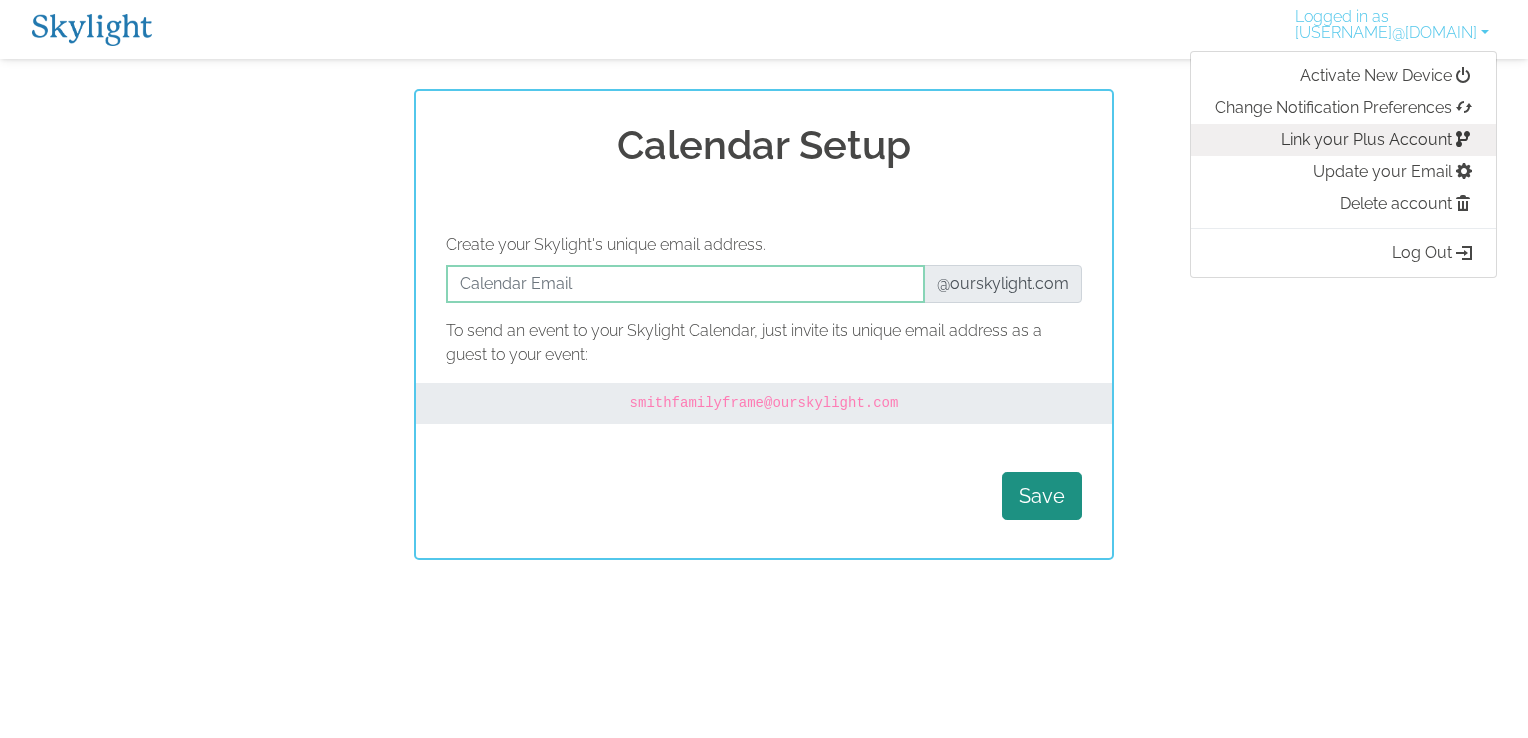click at bounding box center [1464, 139] 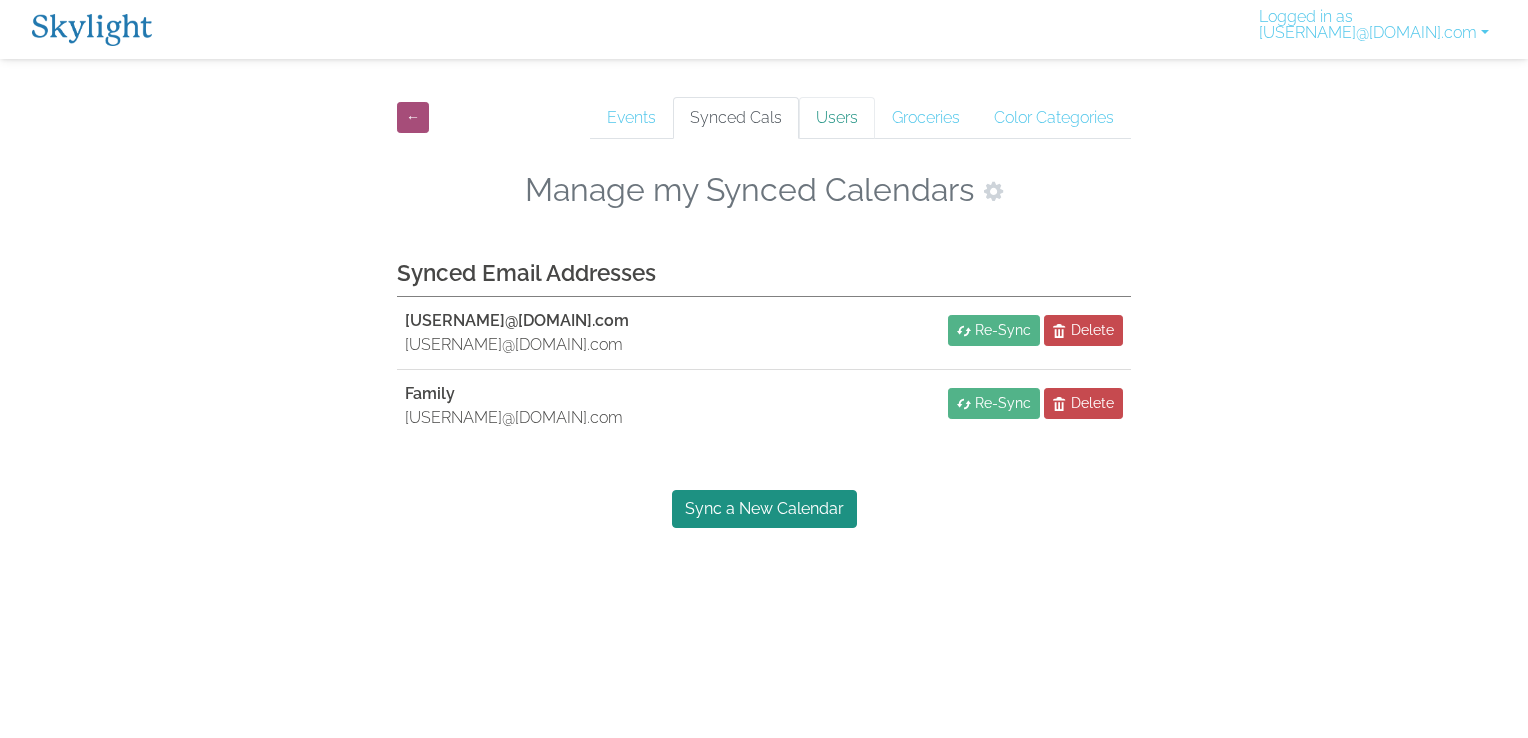 scroll, scrollTop: 0, scrollLeft: 0, axis: both 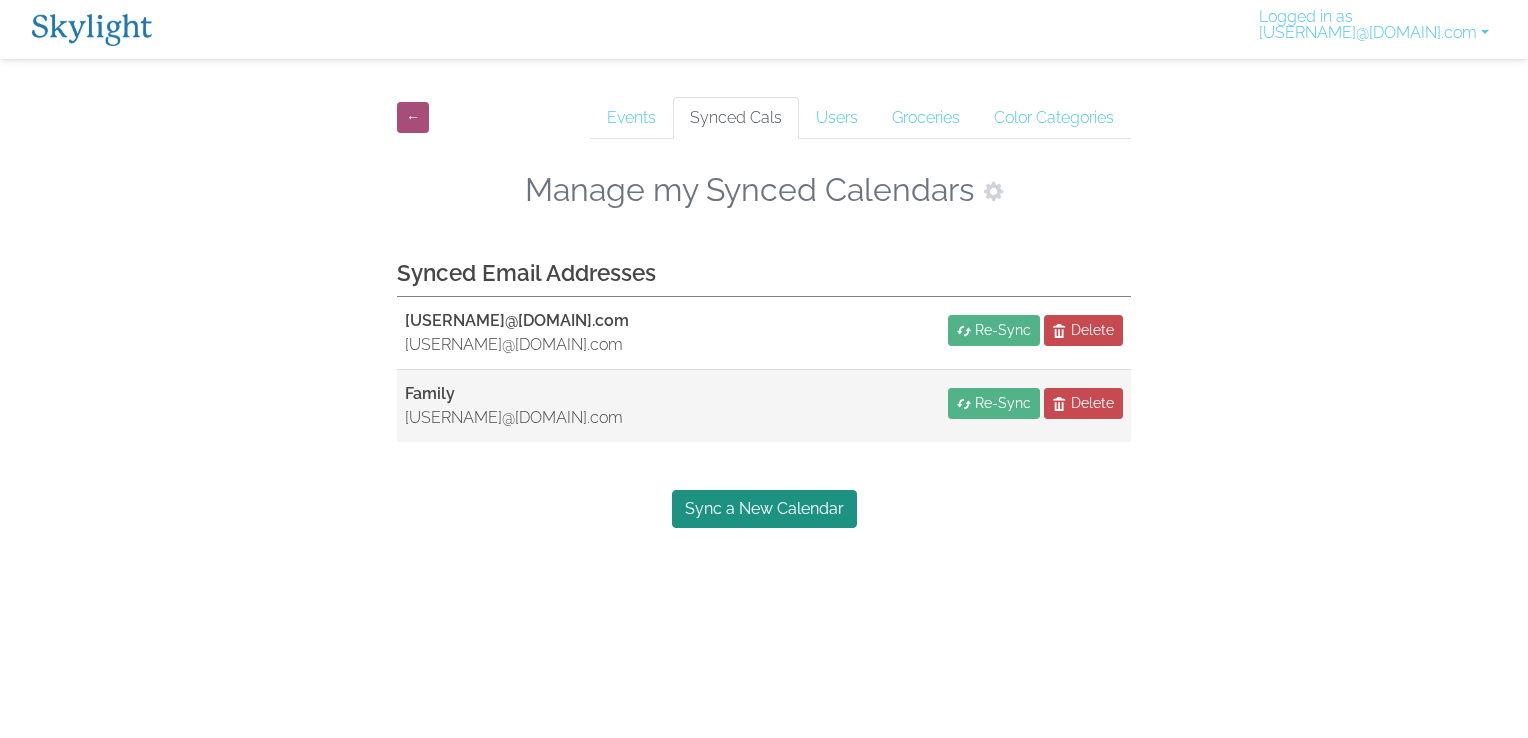 click on "Family" at bounding box center (514, 394) 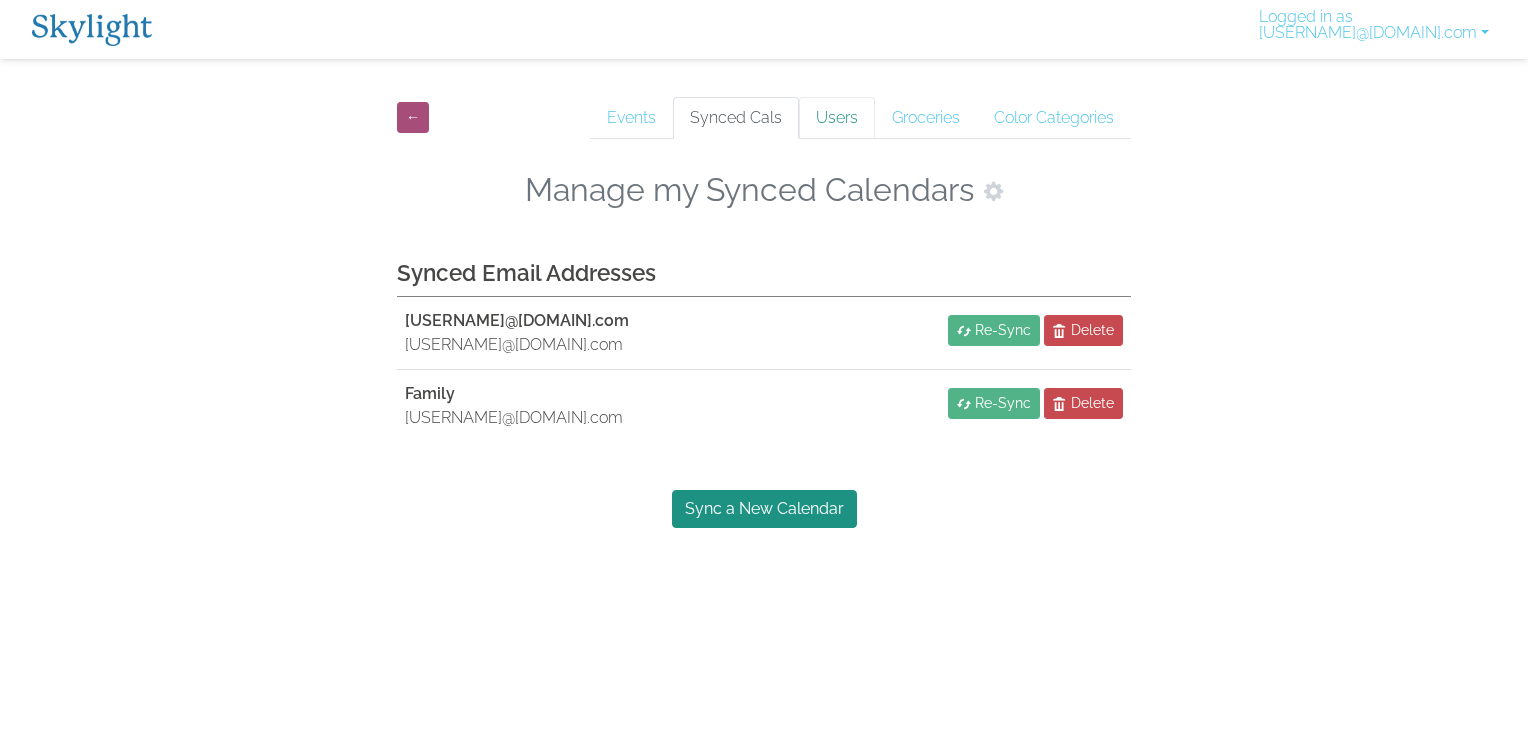 click on "Users" at bounding box center (837, 118) 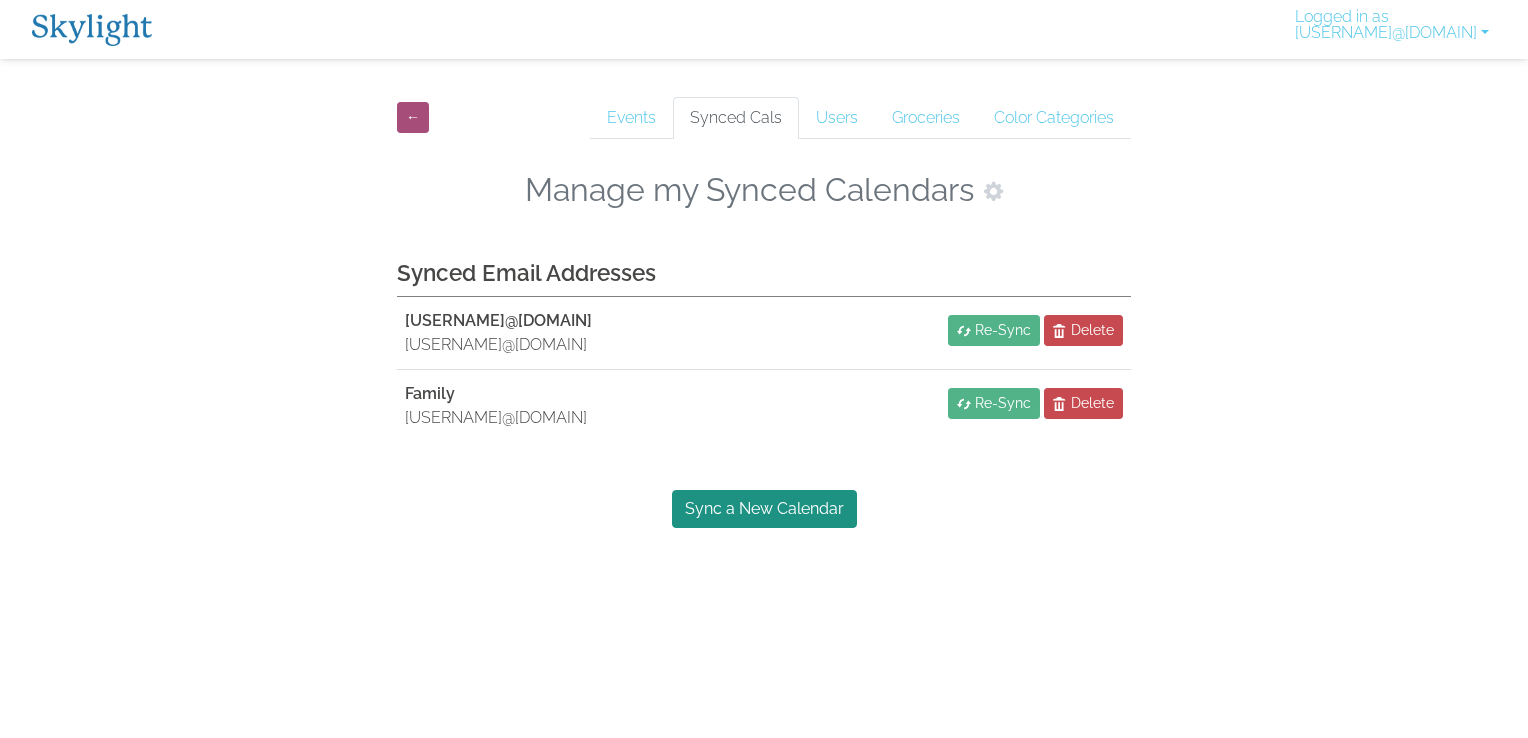 scroll, scrollTop: 0, scrollLeft: 0, axis: both 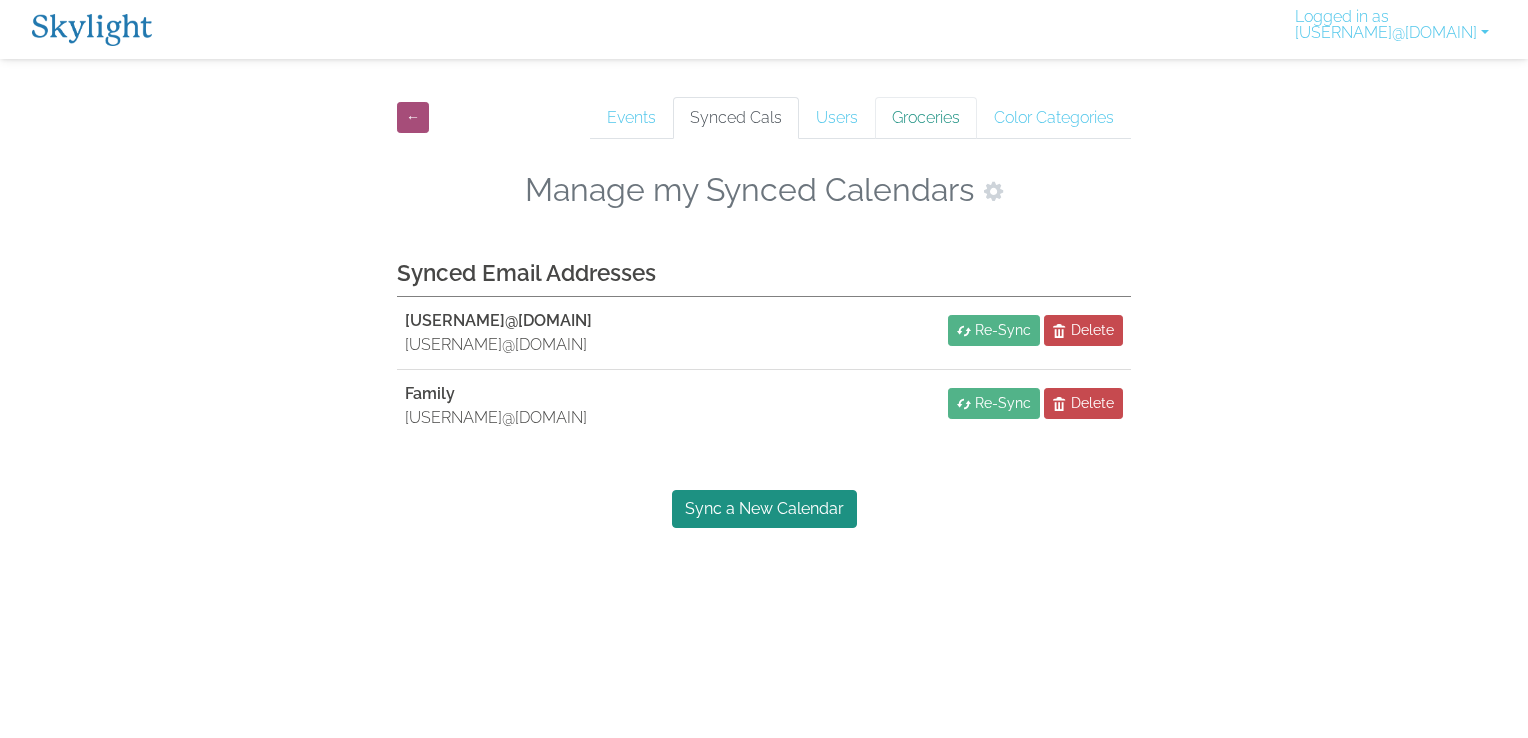 click on "Groceries" at bounding box center (926, 118) 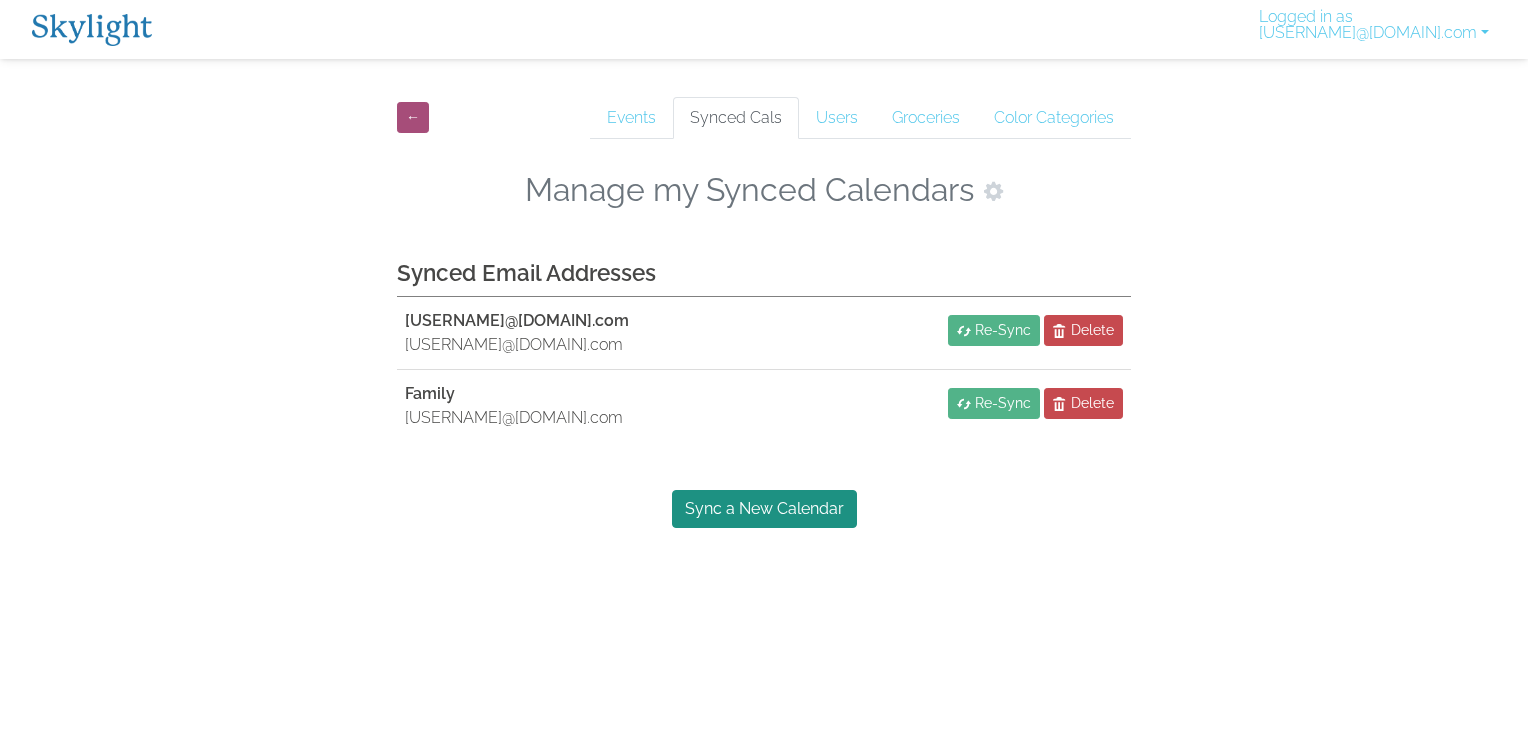 scroll, scrollTop: 0, scrollLeft: 0, axis: both 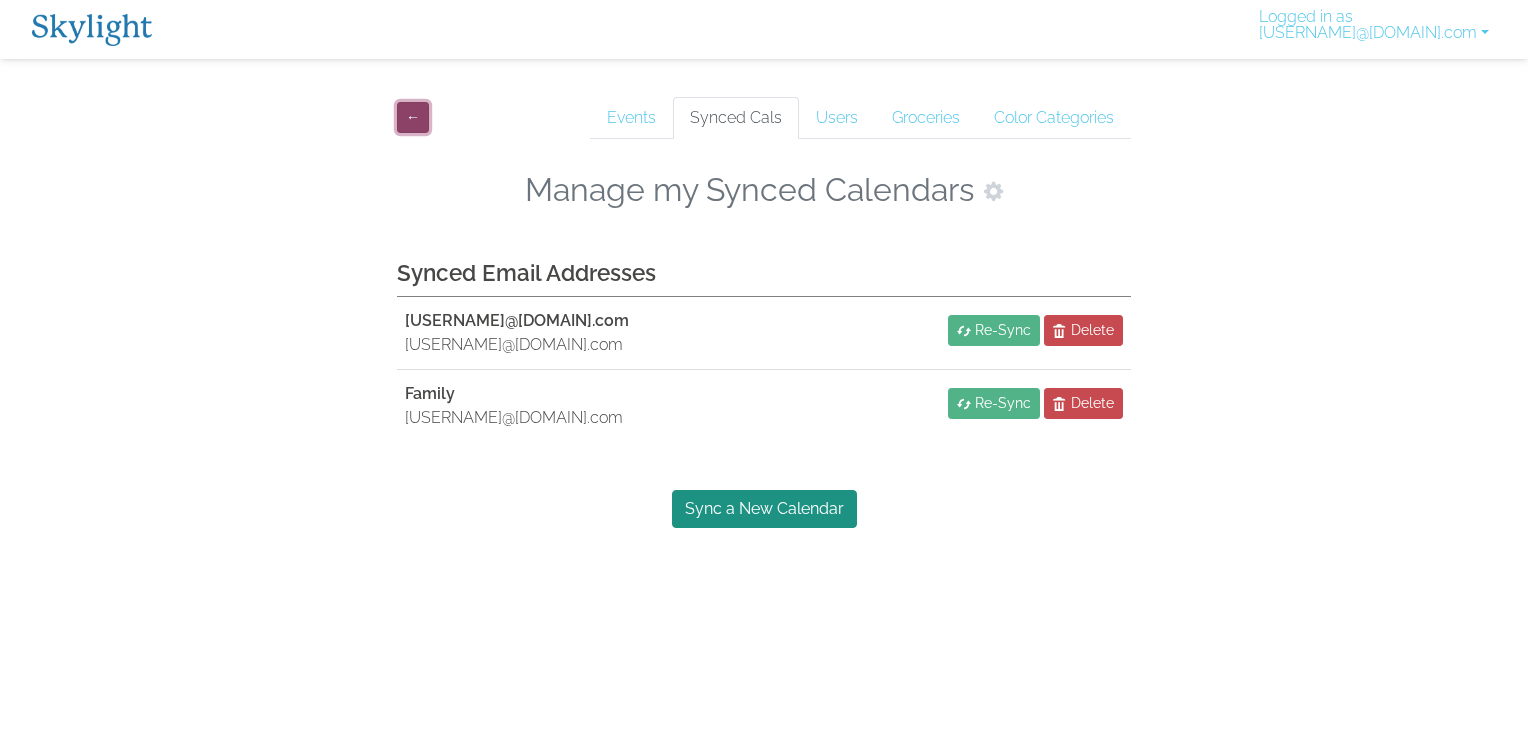 click on "←" at bounding box center (413, 117) 